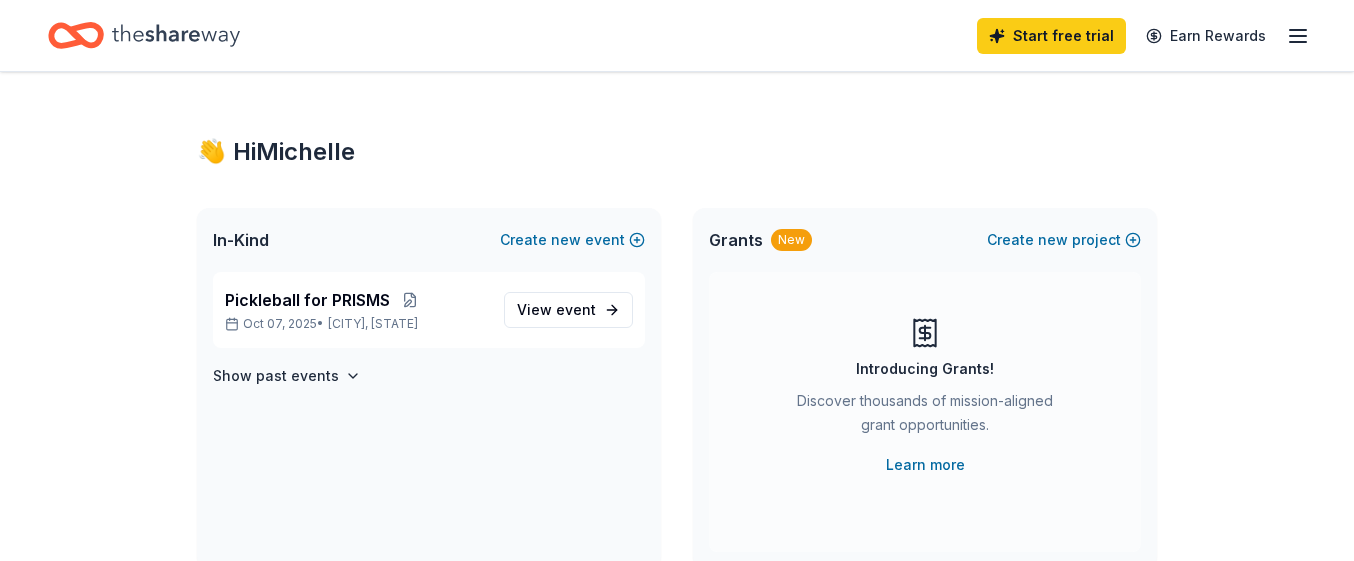 scroll, scrollTop: 0, scrollLeft: 0, axis: both 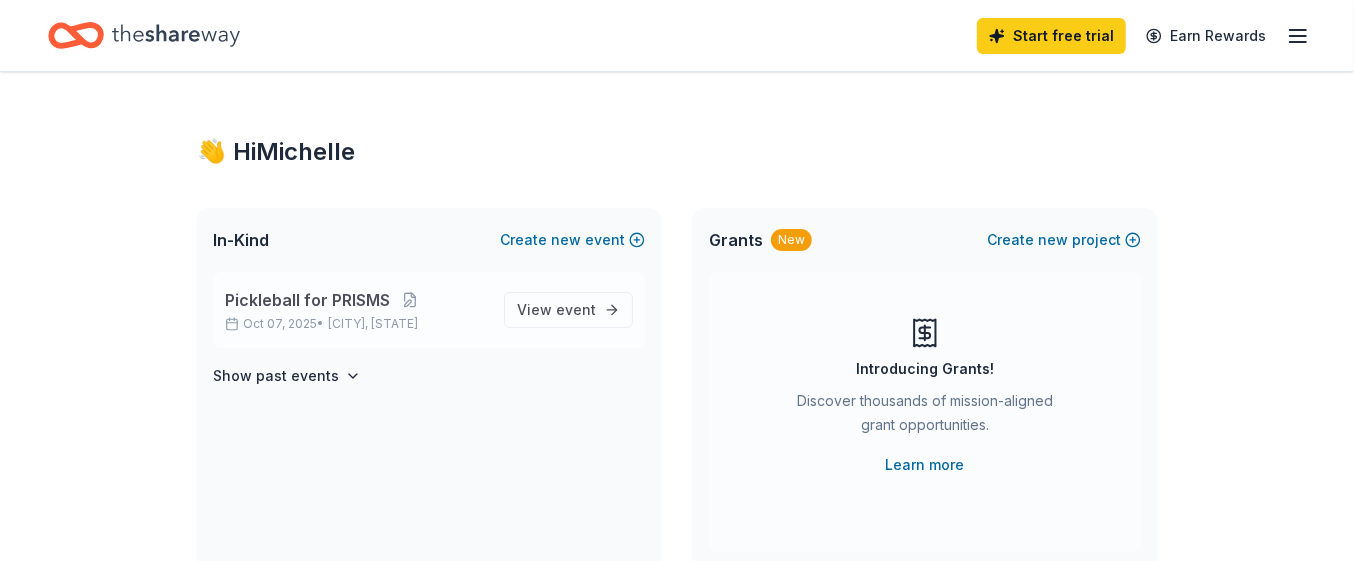click on "Pickleball for PRISMS [DATE] • [CITY], [STATE]" at bounding box center [356, 310] 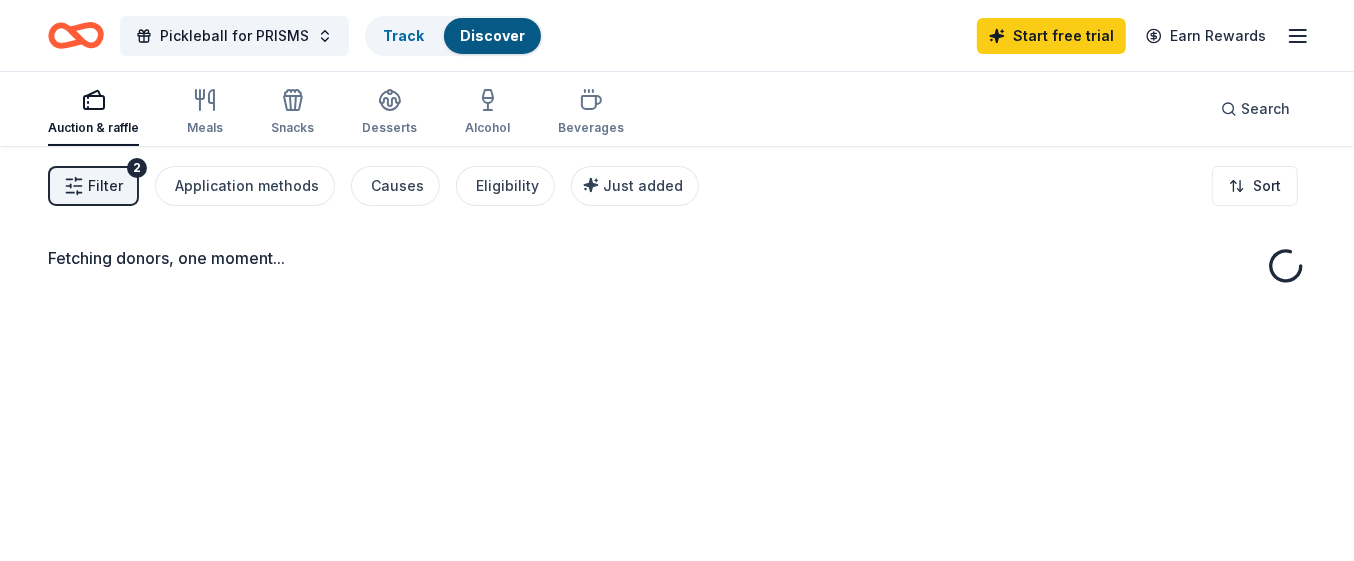 click on "Fetching donors, one moment..." at bounding box center (677, 426) 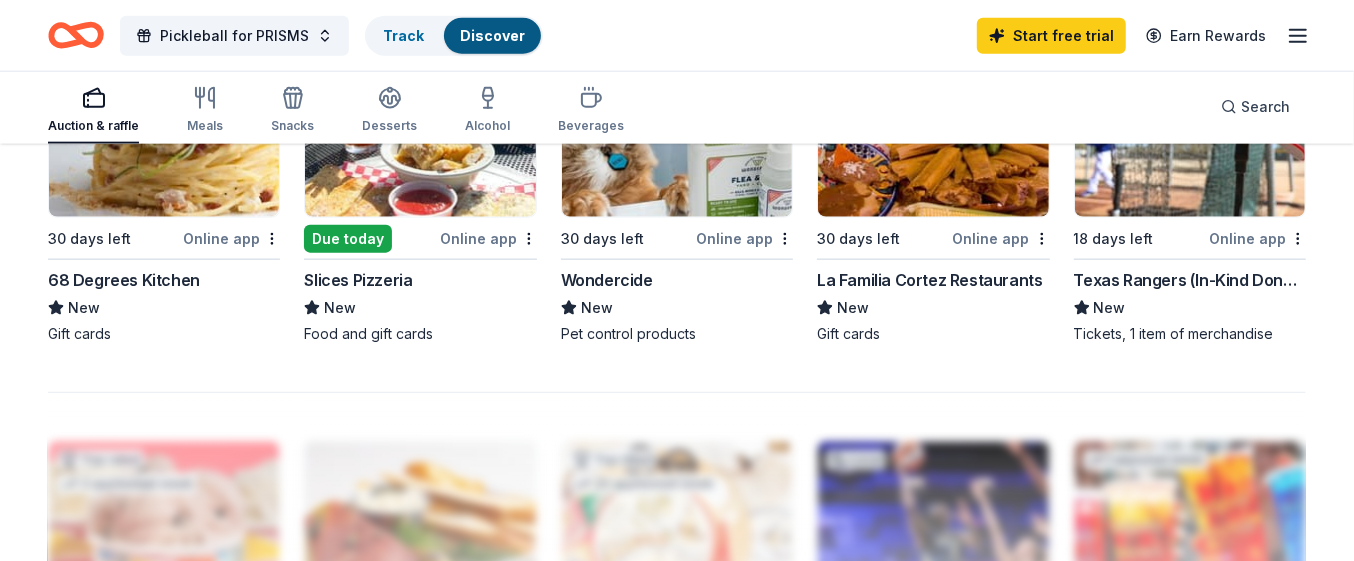 scroll, scrollTop: 1375, scrollLeft: 0, axis: vertical 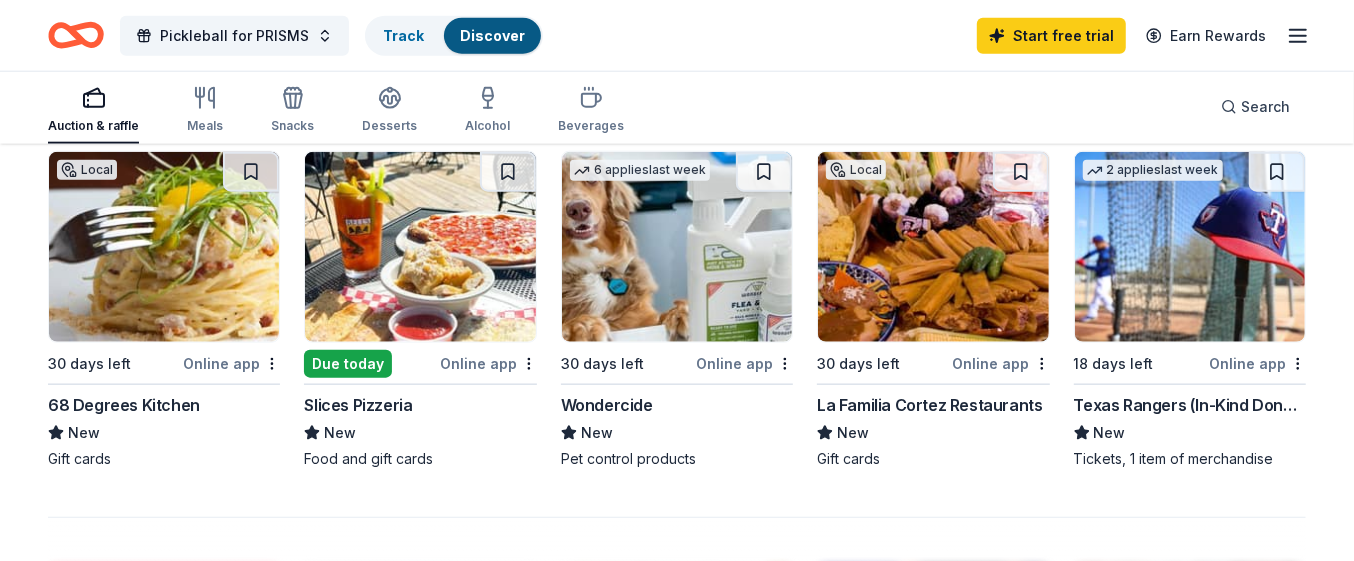 click at bounding box center [1190, 247] 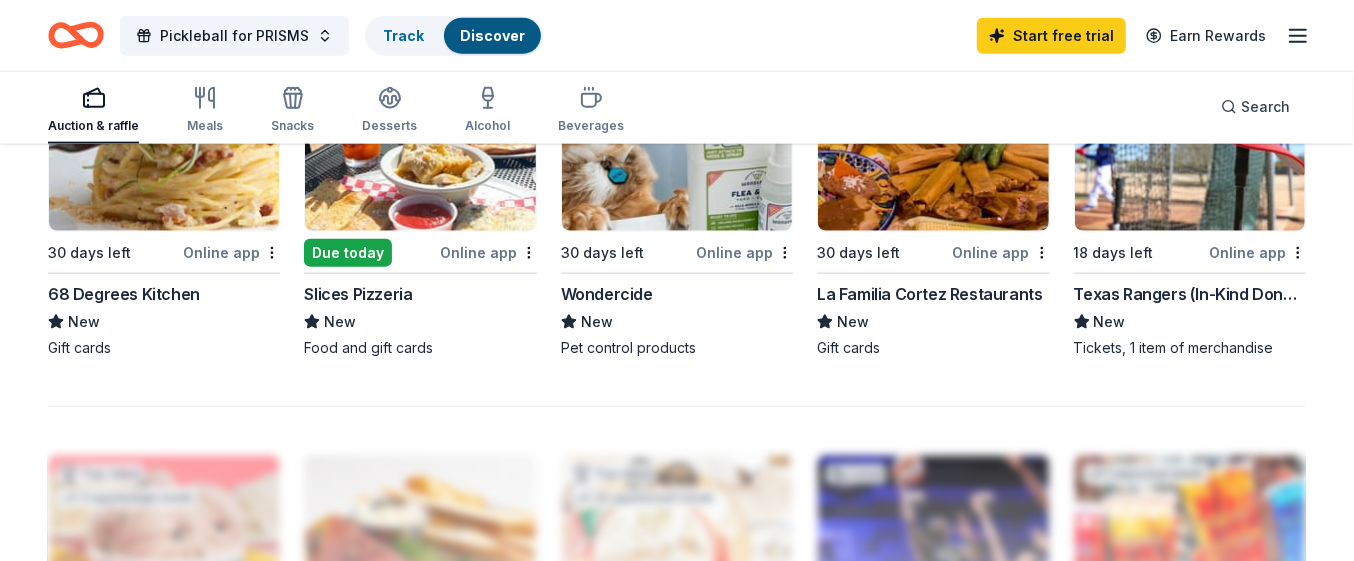 scroll, scrollTop: 1375, scrollLeft: 0, axis: vertical 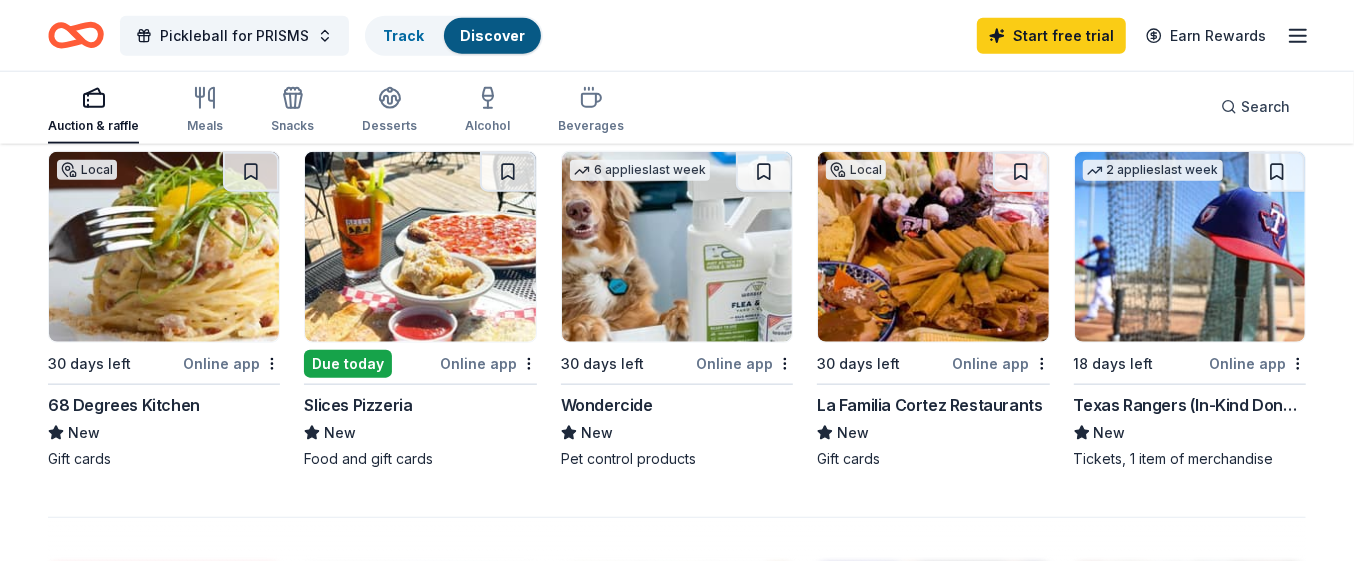 click at bounding box center [164, 247] 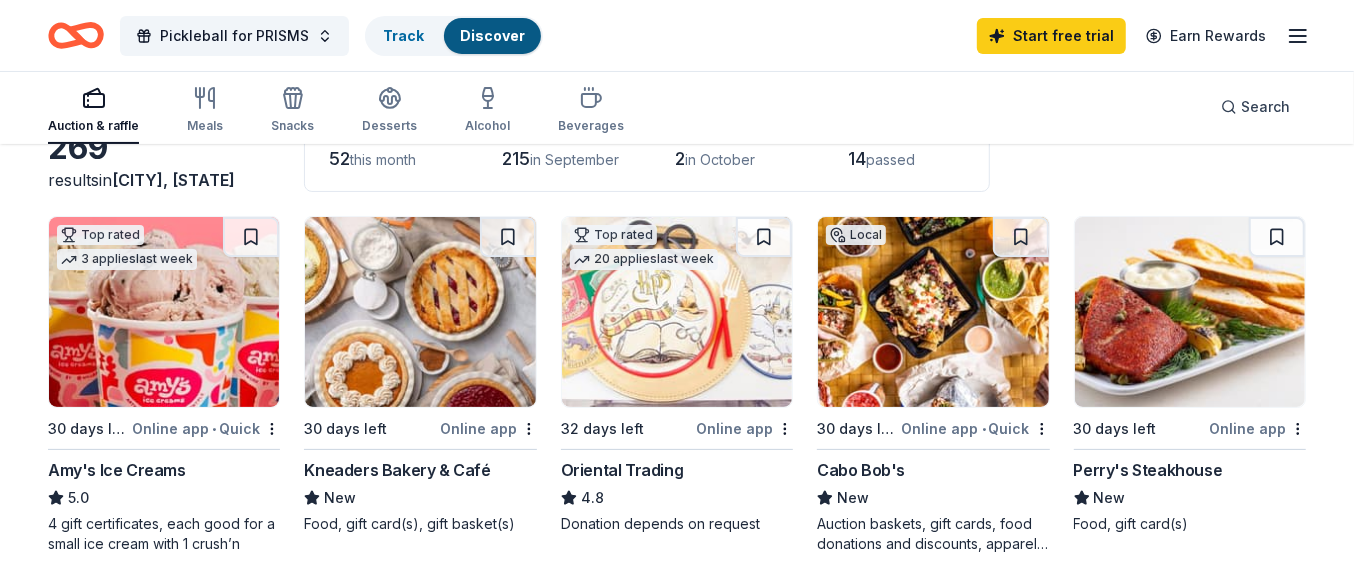 scroll, scrollTop: 250, scrollLeft: 0, axis: vertical 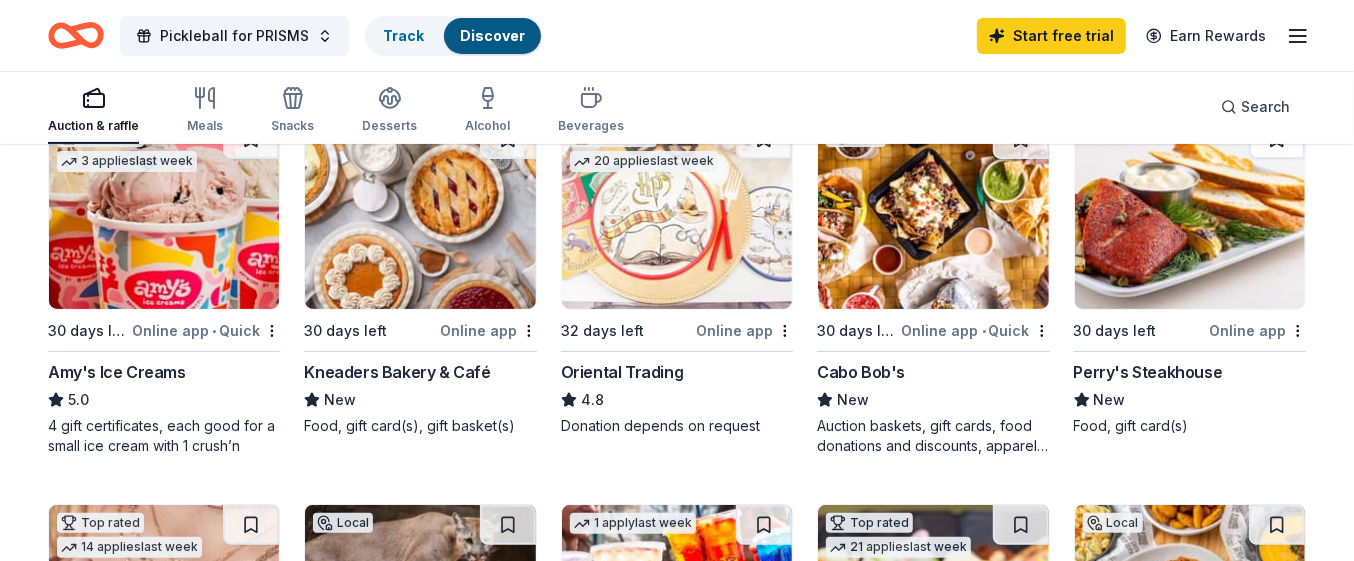 click on "Local 30 days left Online app • Quick Cabo Bob's New Auction baskets, gift cards, food donations and discounts, apparel and promotional items" at bounding box center [933, 287] 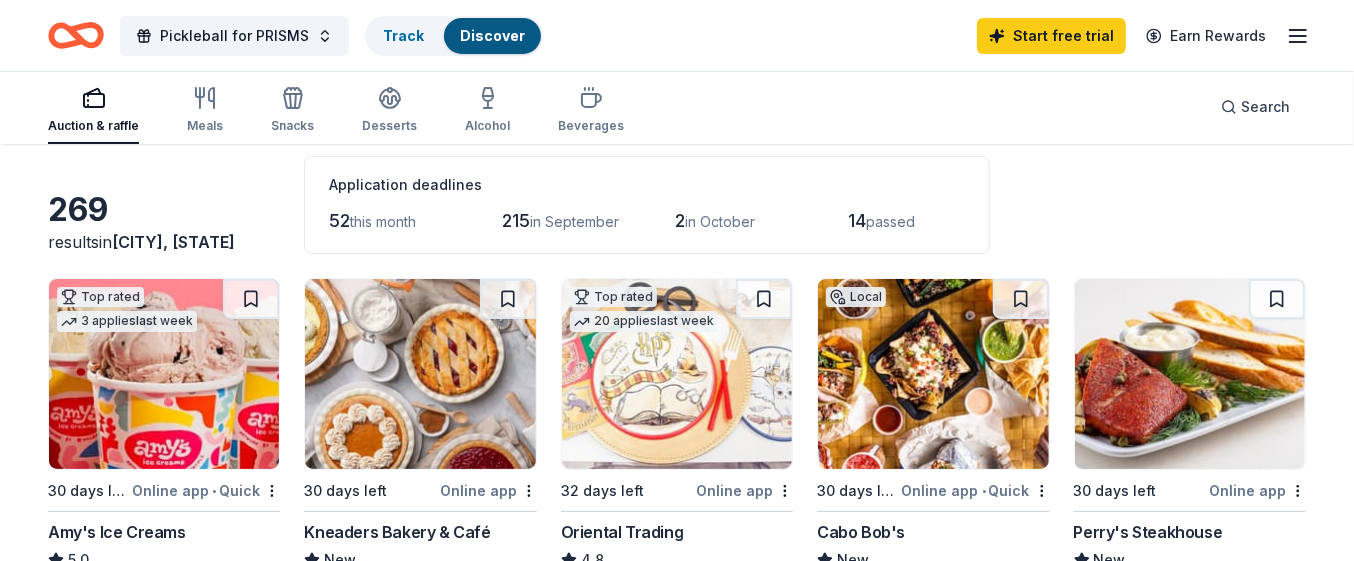 scroll, scrollTop: 250, scrollLeft: 0, axis: vertical 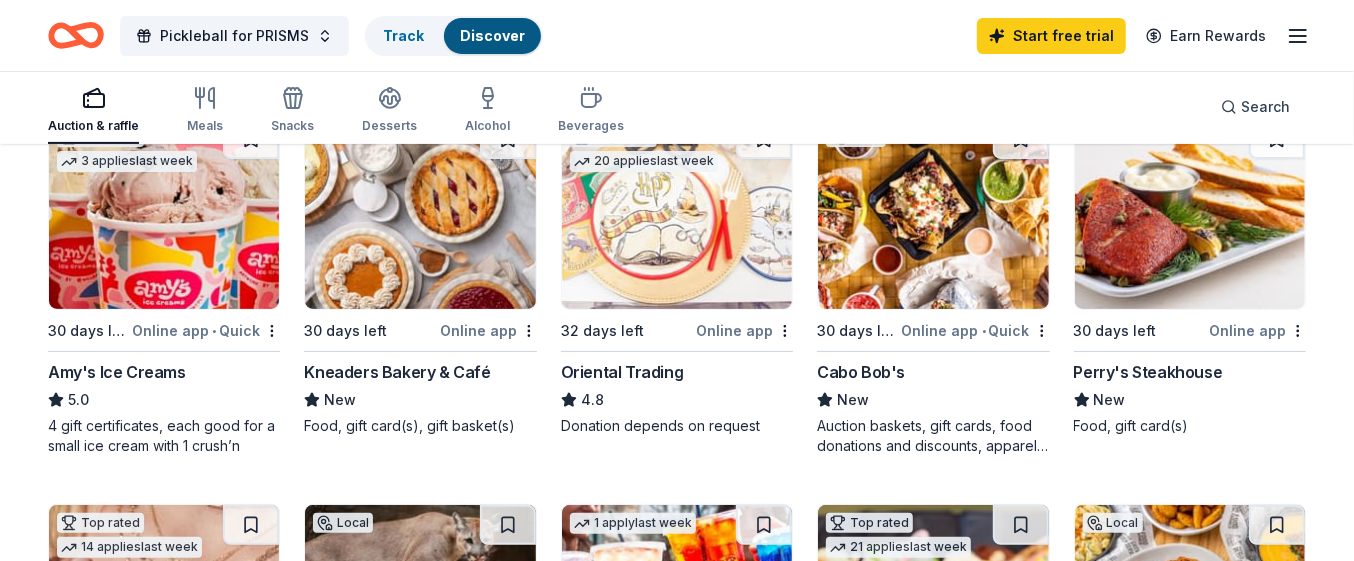 click on "Amy's Ice Creams" at bounding box center [117, 372] 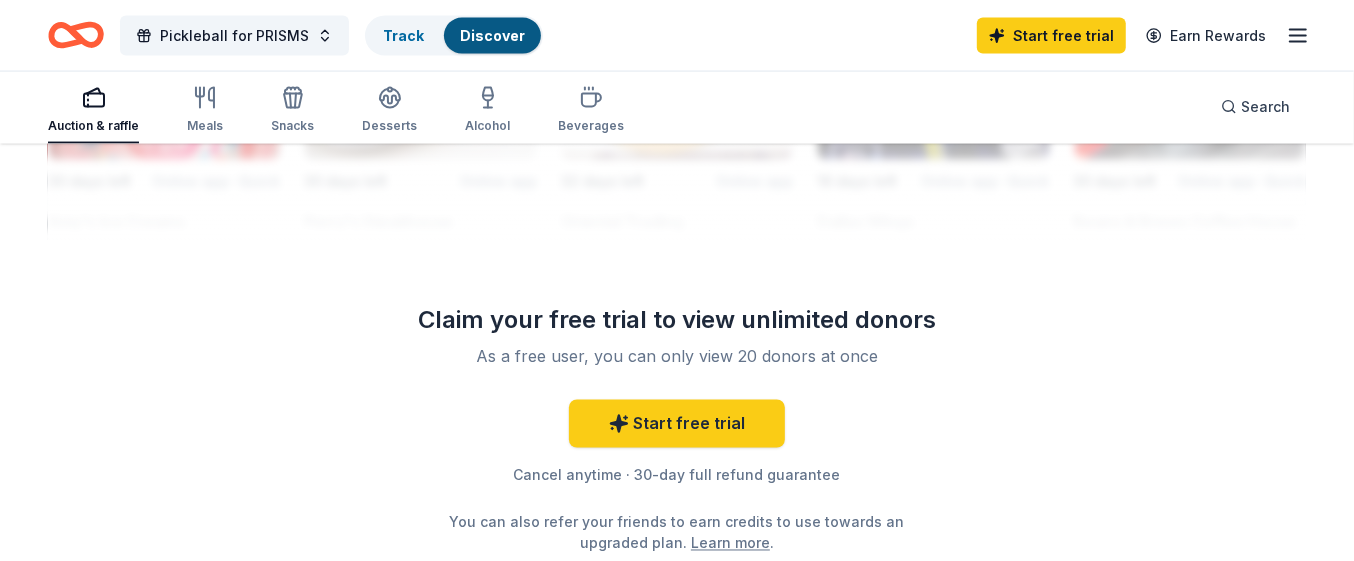 scroll, scrollTop: 2000, scrollLeft: 0, axis: vertical 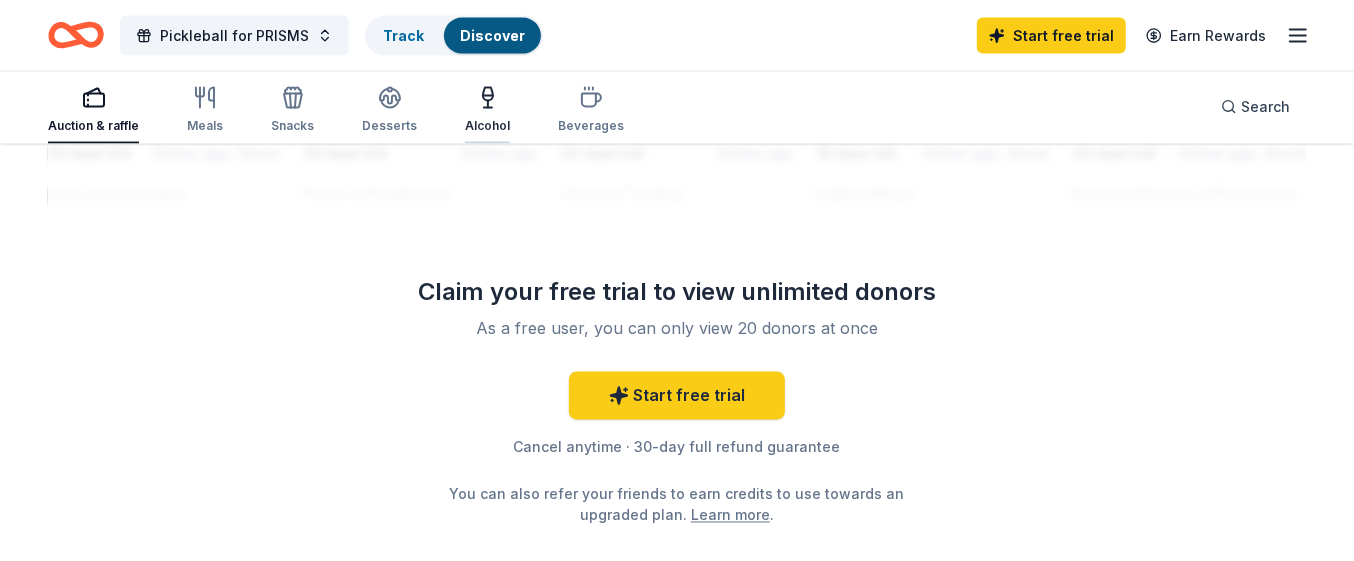 click 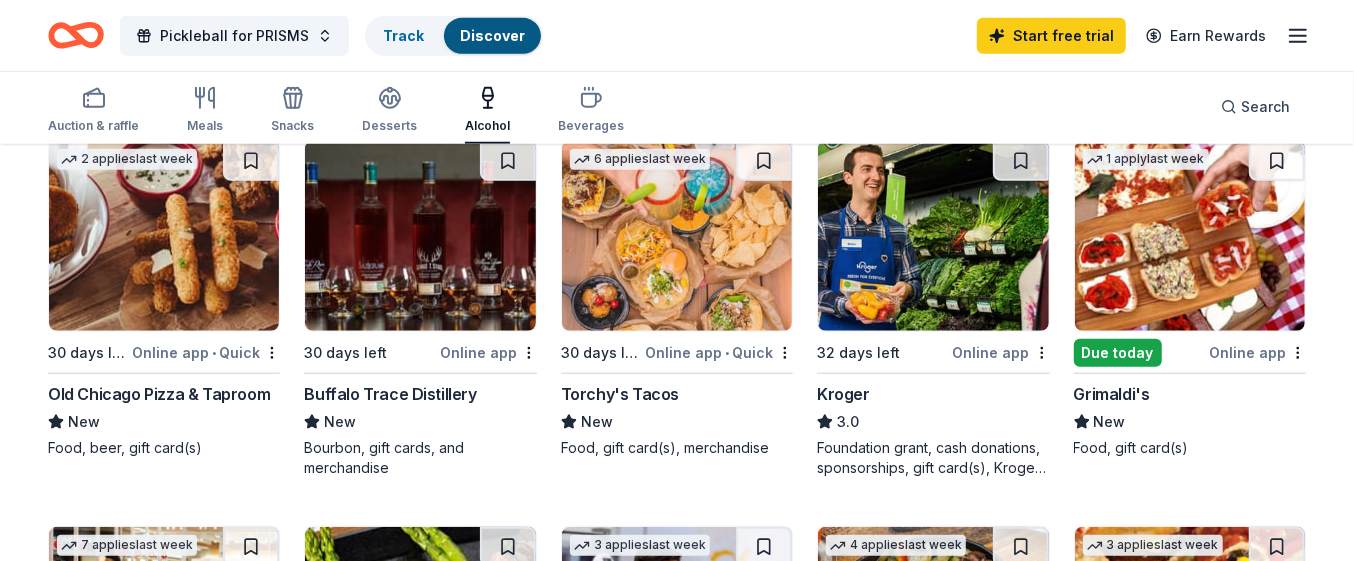 scroll, scrollTop: 1125, scrollLeft: 0, axis: vertical 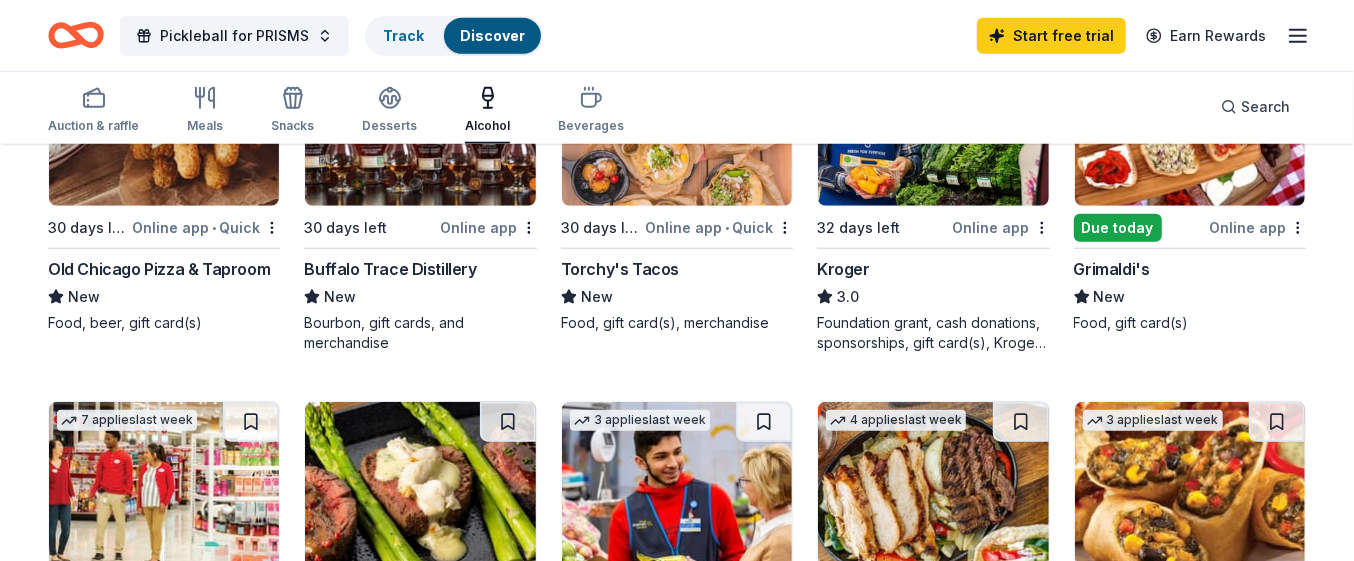 click at bounding box center (420, 111) 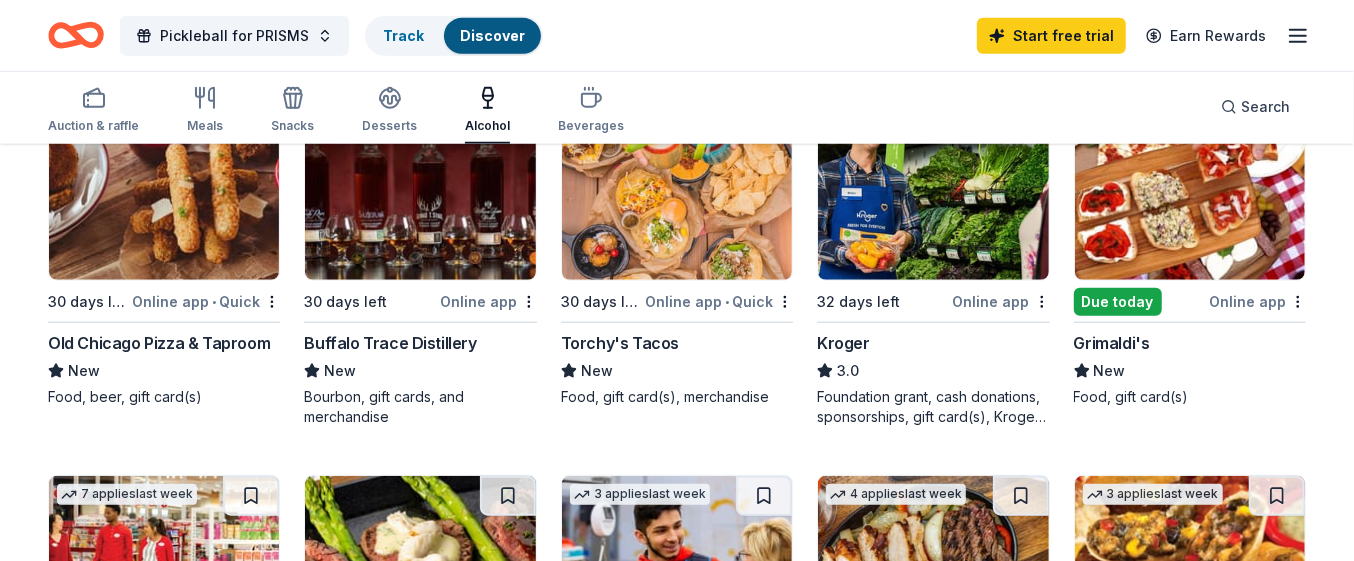 scroll, scrollTop: 1000, scrollLeft: 0, axis: vertical 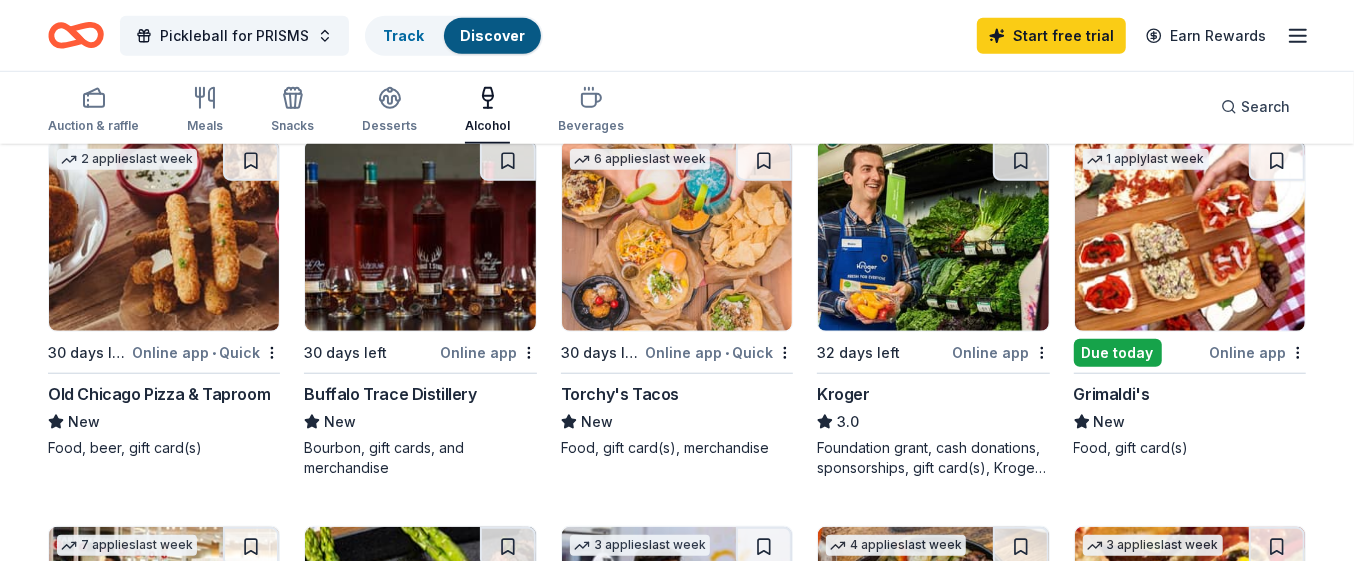 click at bounding box center (933, 373) 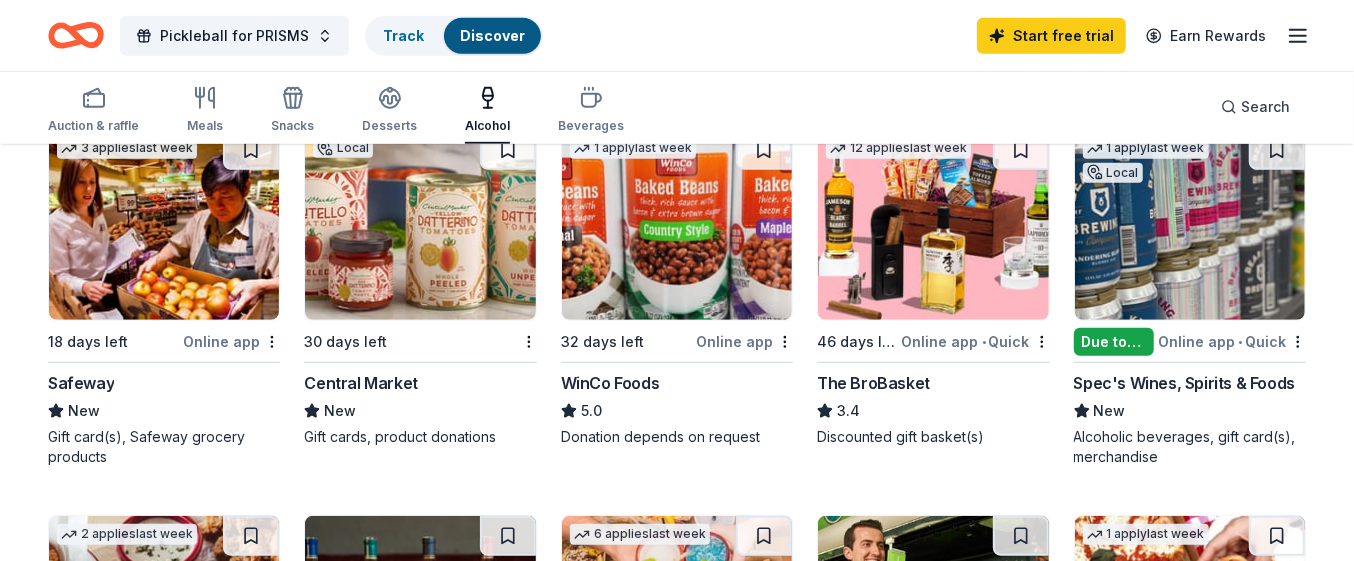 scroll, scrollTop: 625, scrollLeft: 0, axis: vertical 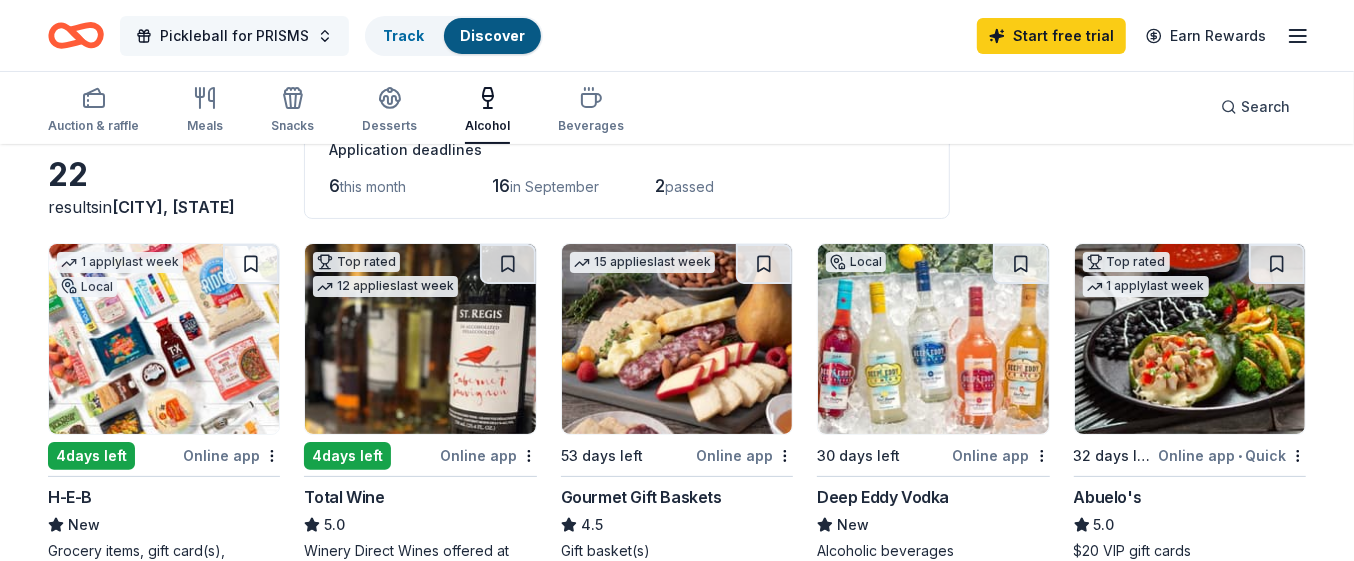 click on "Pickleball for PRISMS" at bounding box center (234, 36) 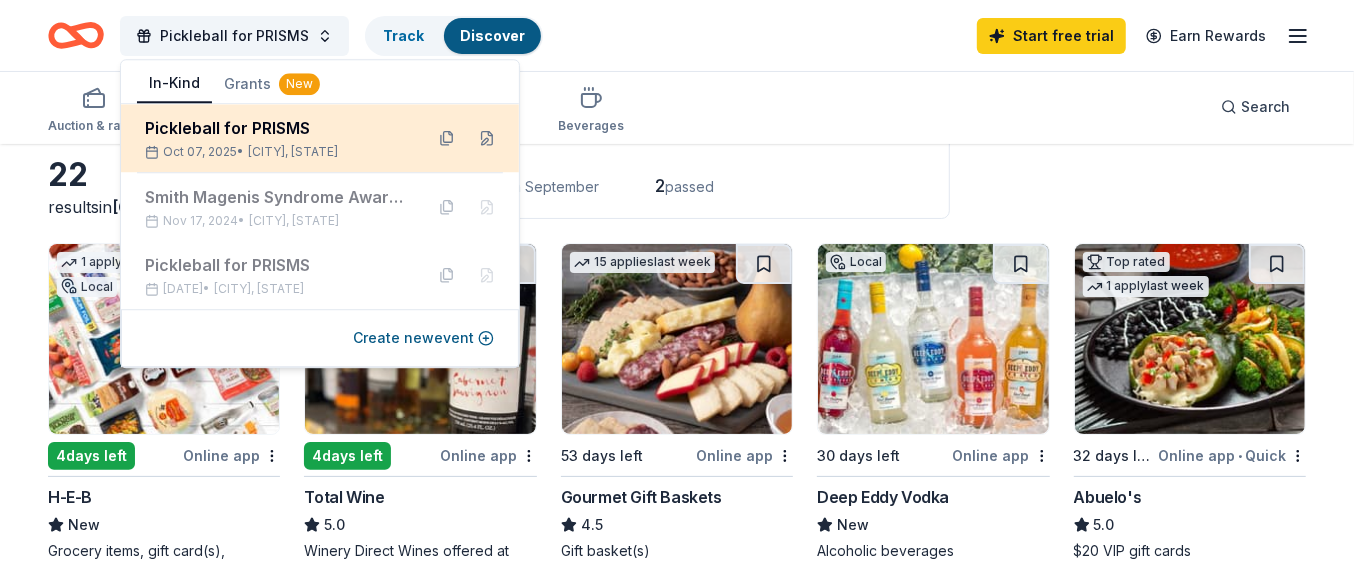 click on "Pickleball for PRISMS" at bounding box center [276, 128] 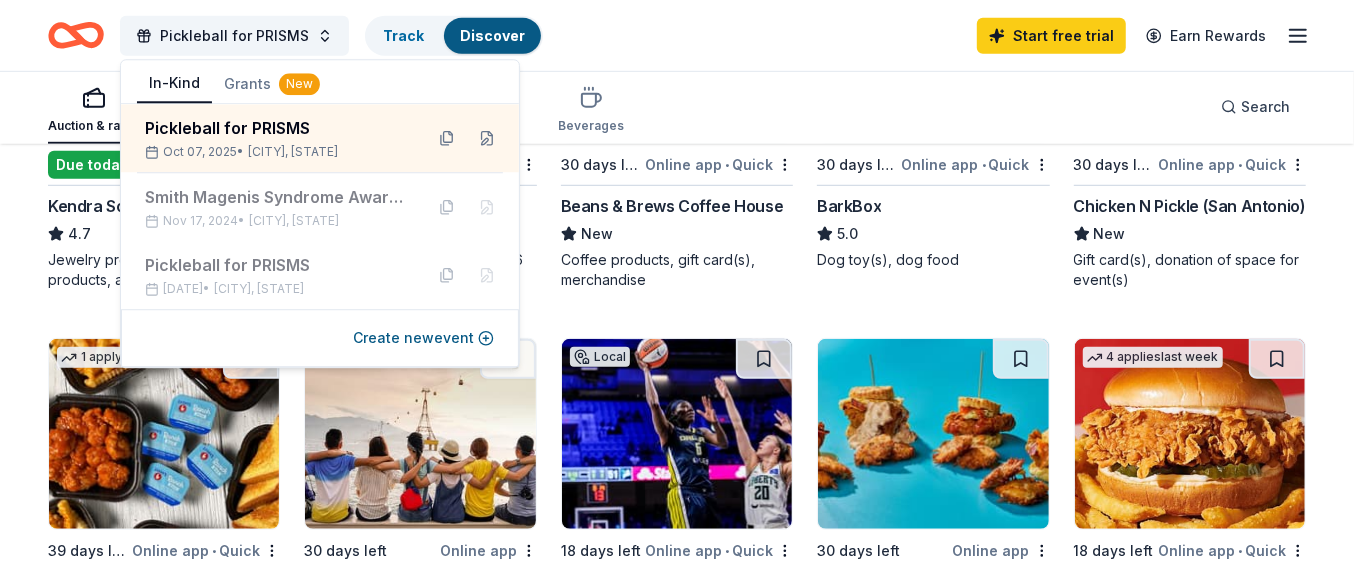 scroll, scrollTop: 750, scrollLeft: 0, axis: vertical 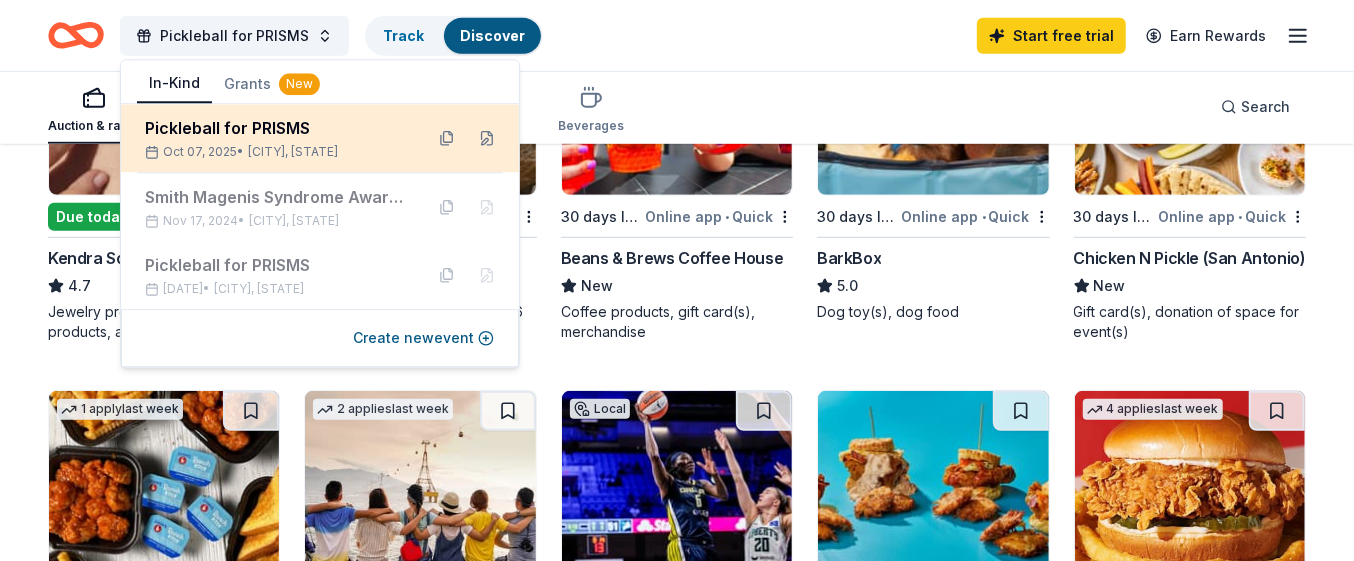 click on "Pickleball for PRISMS" at bounding box center (276, 128) 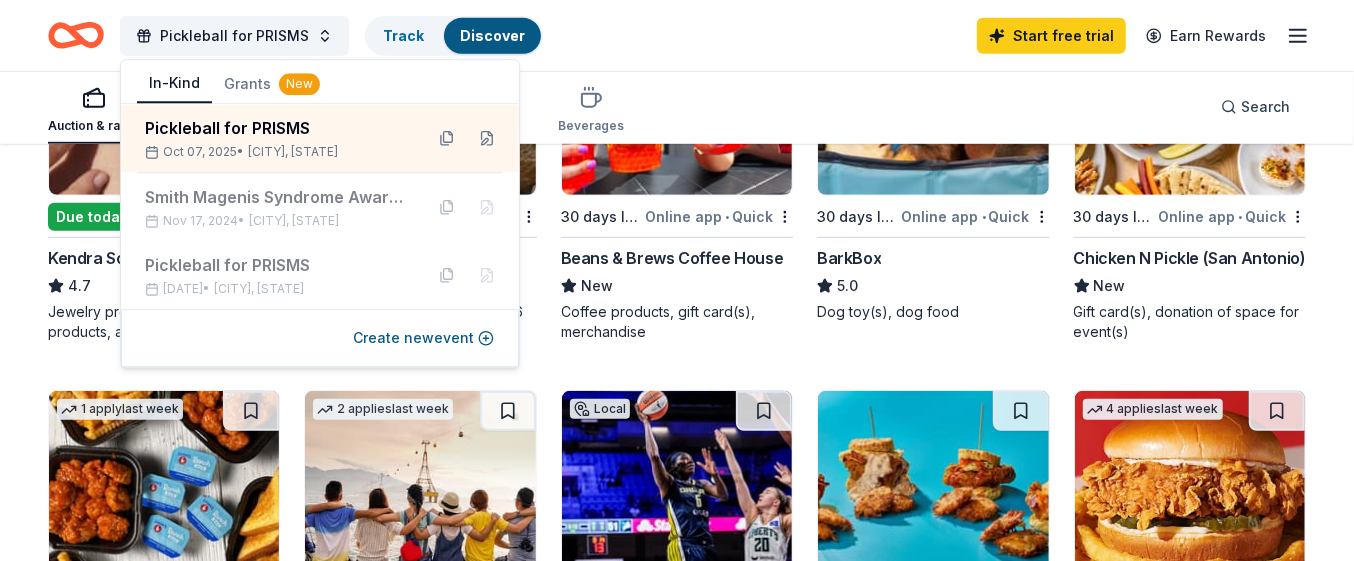 click on "Grants New" at bounding box center [272, 84] 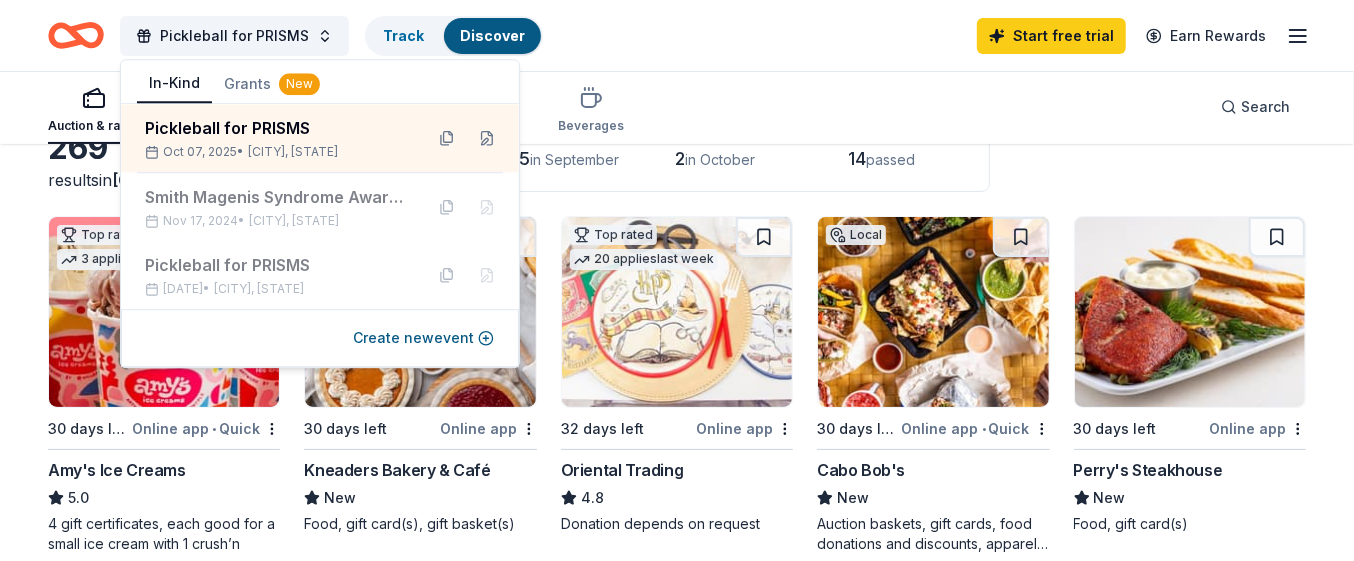 scroll, scrollTop: 125, scrollLeft: 0, axis: vertical 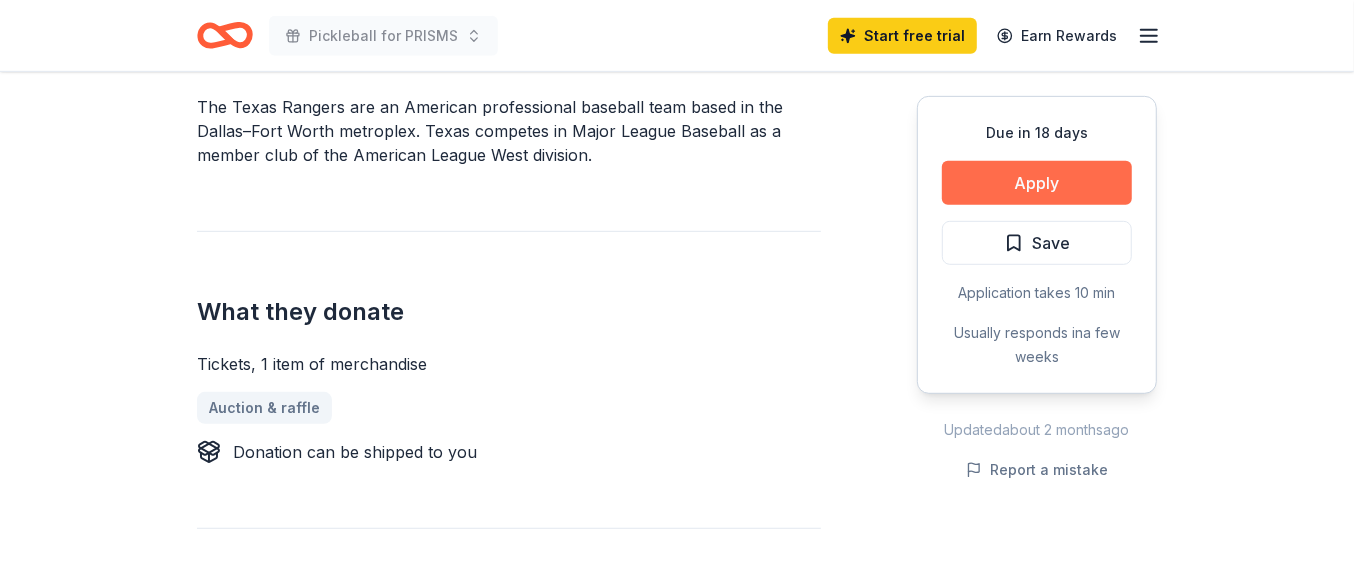 click on "Apply" at bounding box center (1037, 183) 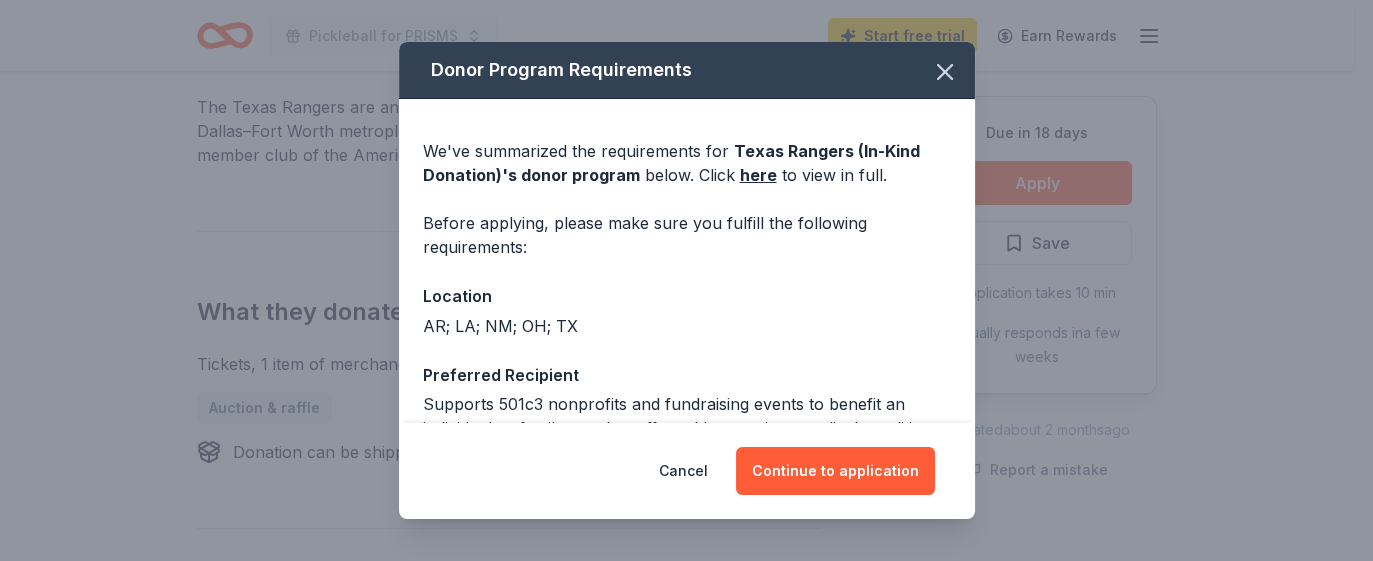 scroll, scrollTop: 0, scrollLeft: 0, axis: both 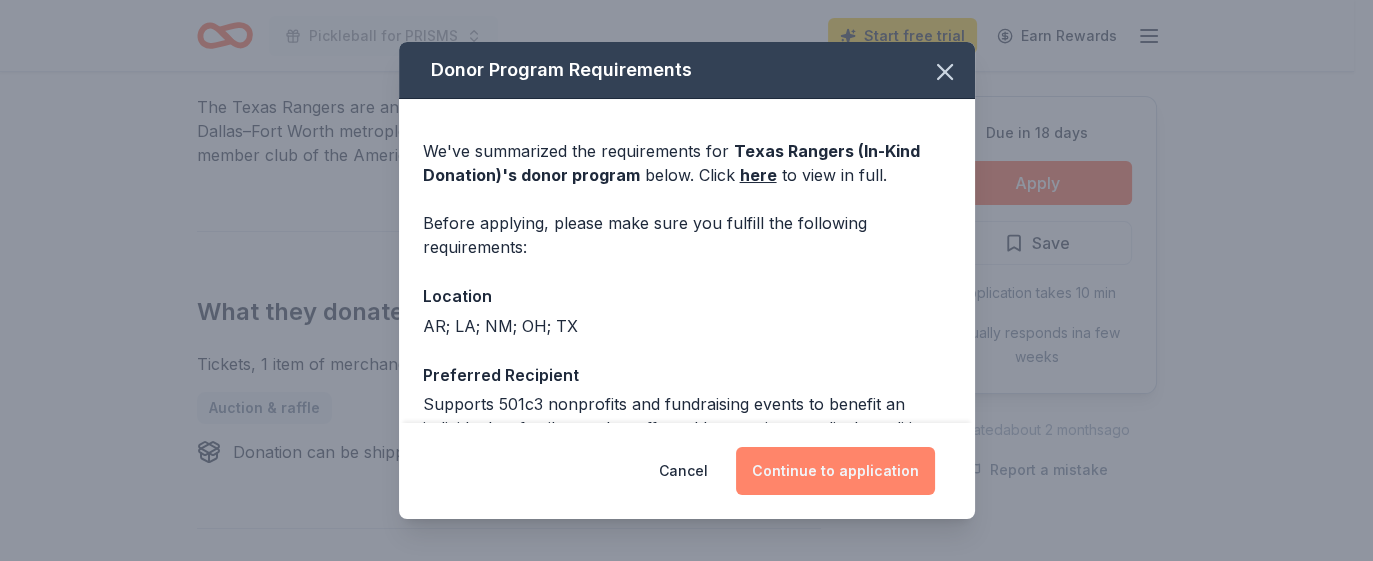 click on "Continue to application" at bounding box center [835, 471] 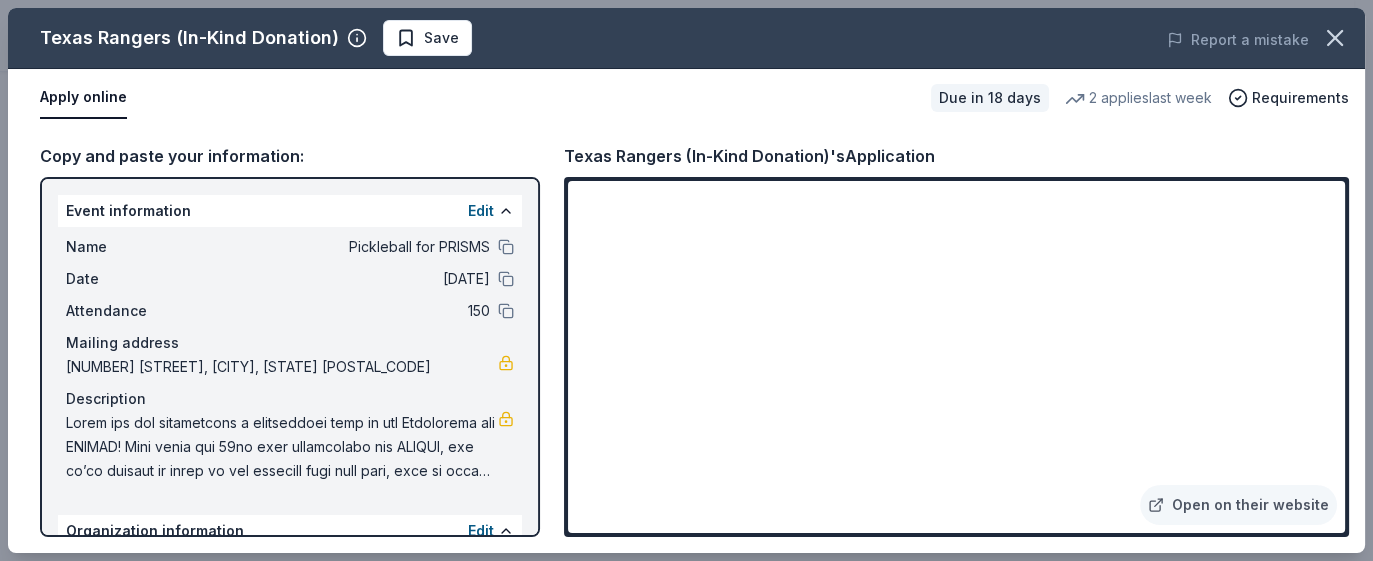 scroll, scrollTop: 0, scrollLeft: 0, axis: both 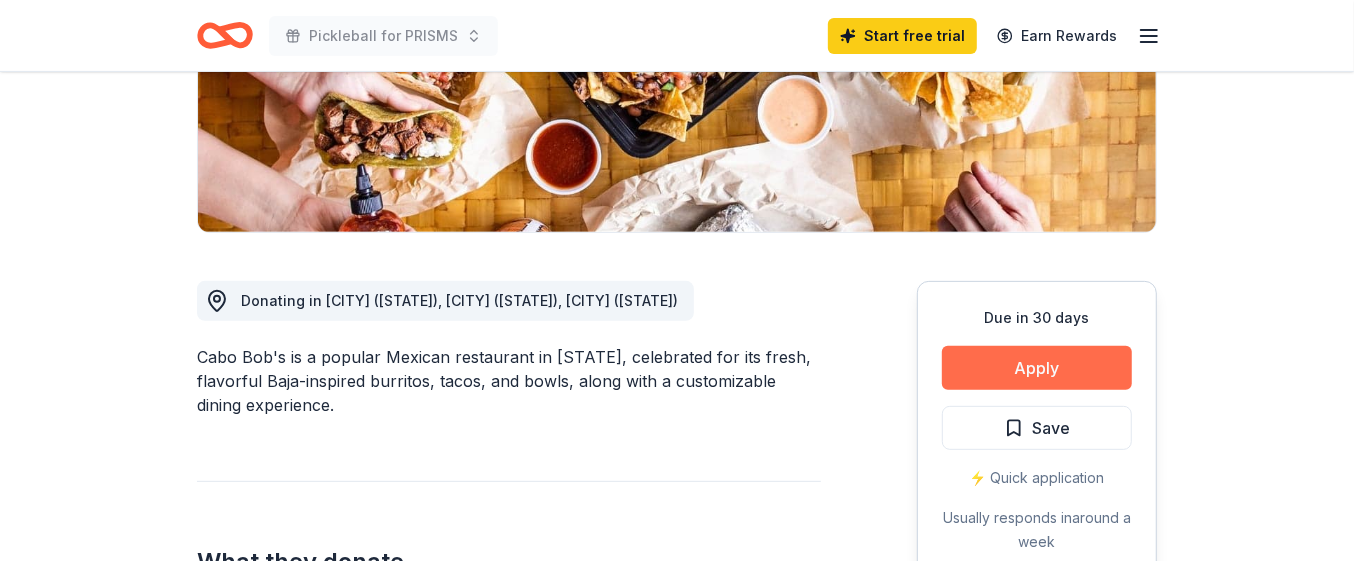 click on "Apply" at bounding box center [1037, 368] 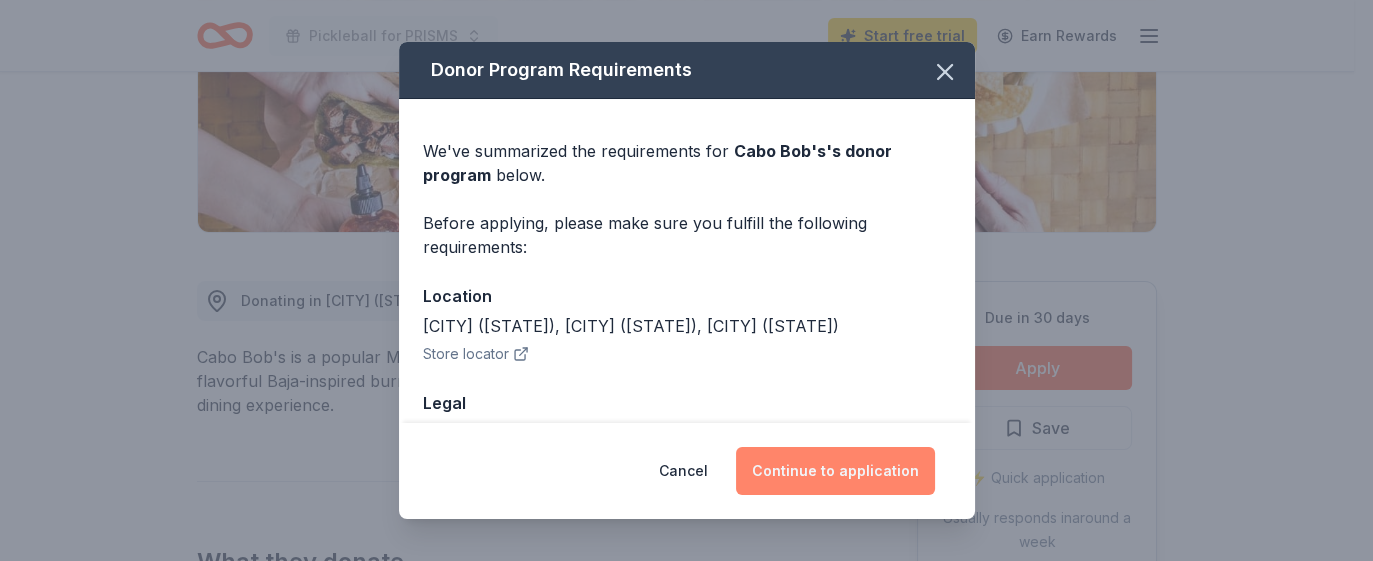 click on "Continue to application" at bounding box center [835, 471] 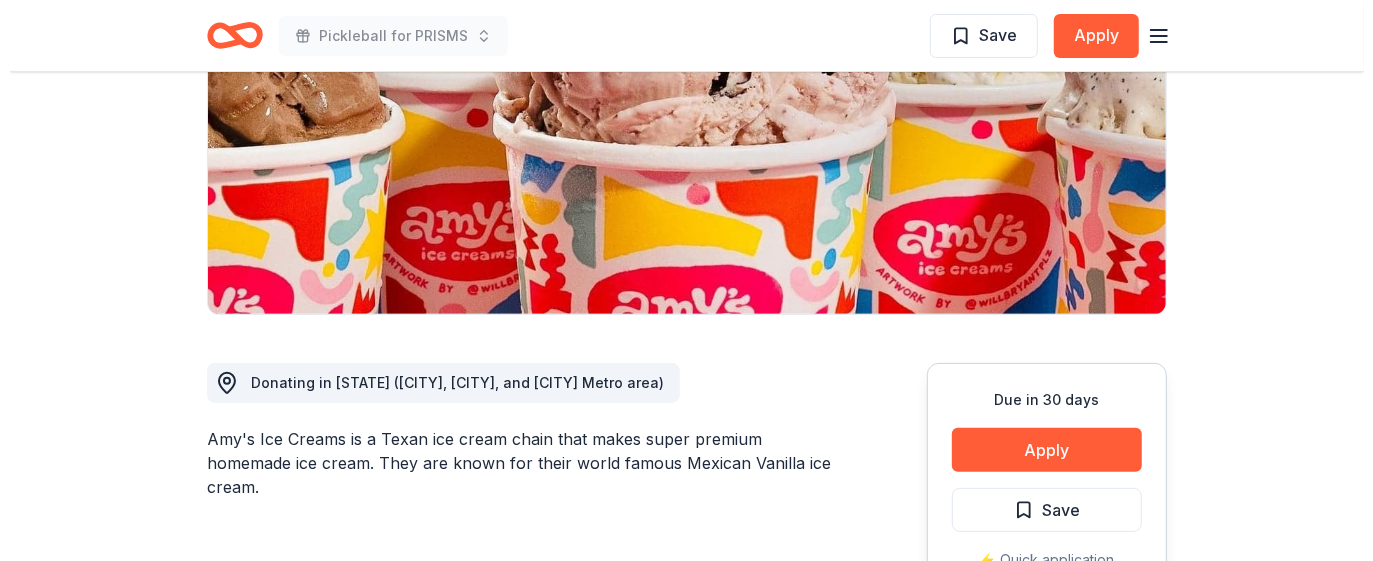 scroll, scrollTop: 375, scrollLeft: 0, axis: vertical 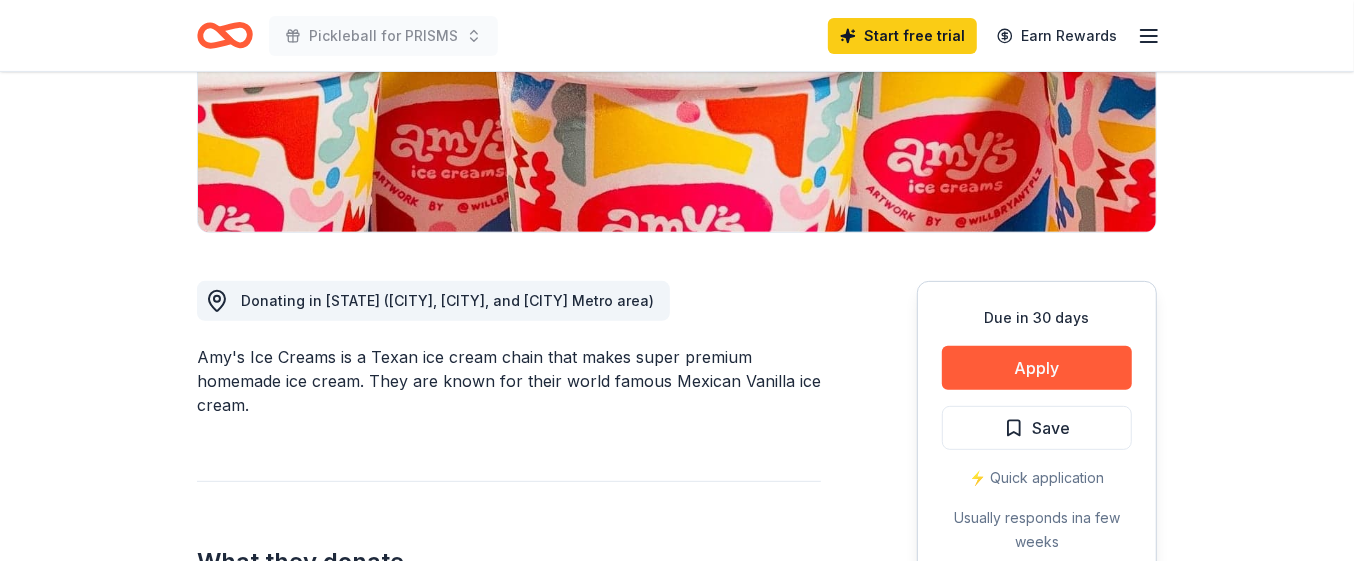 click on "Due in 30 days Apply Save ⚡️ Quick application Usually responds in  a few weeks" at bounding box center [1037, 430] 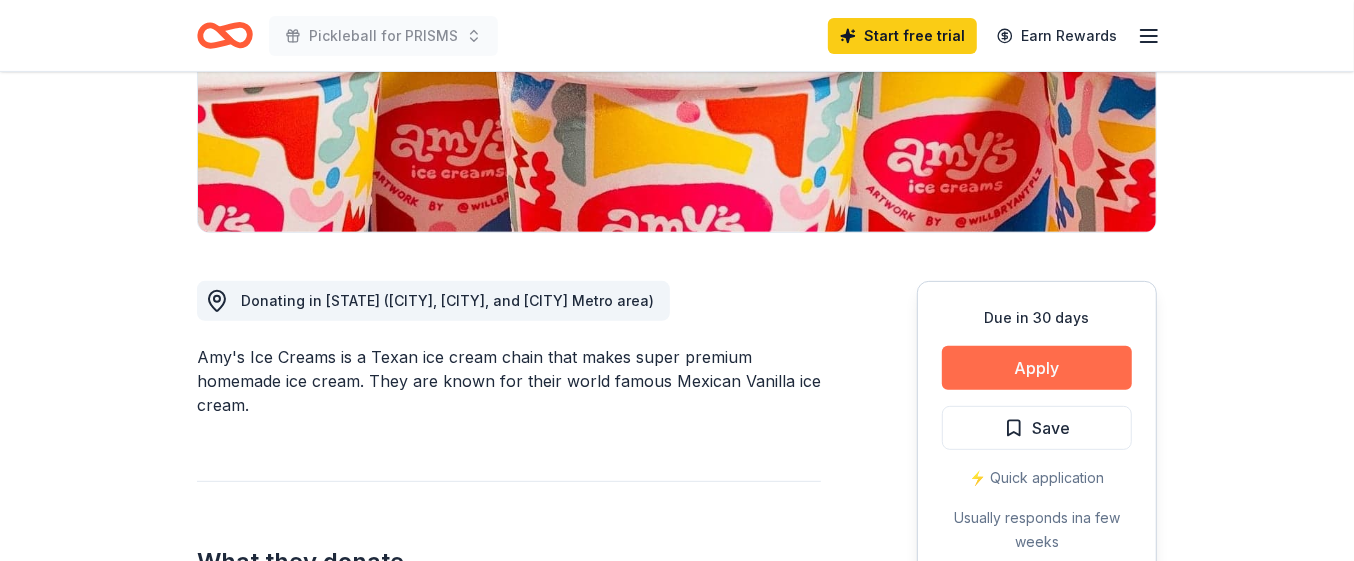 click on "Apply" at bounding box center (1037, 368) 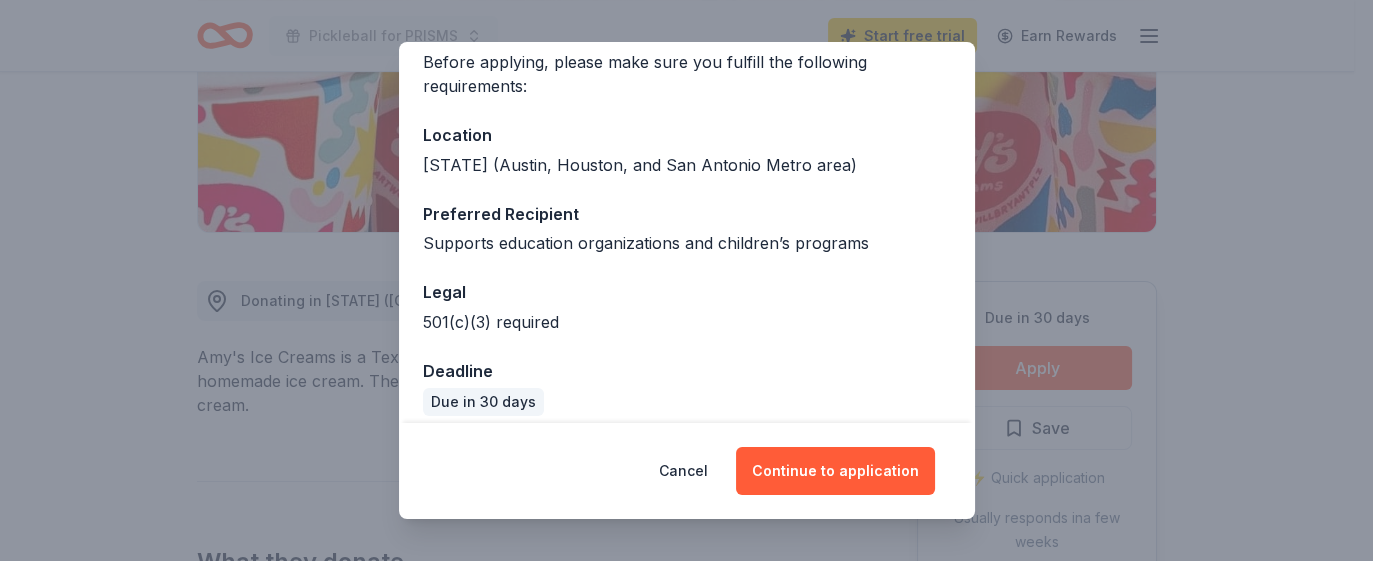scroll, scrollTop: 177, scrollLeft: 0, axis: vertical 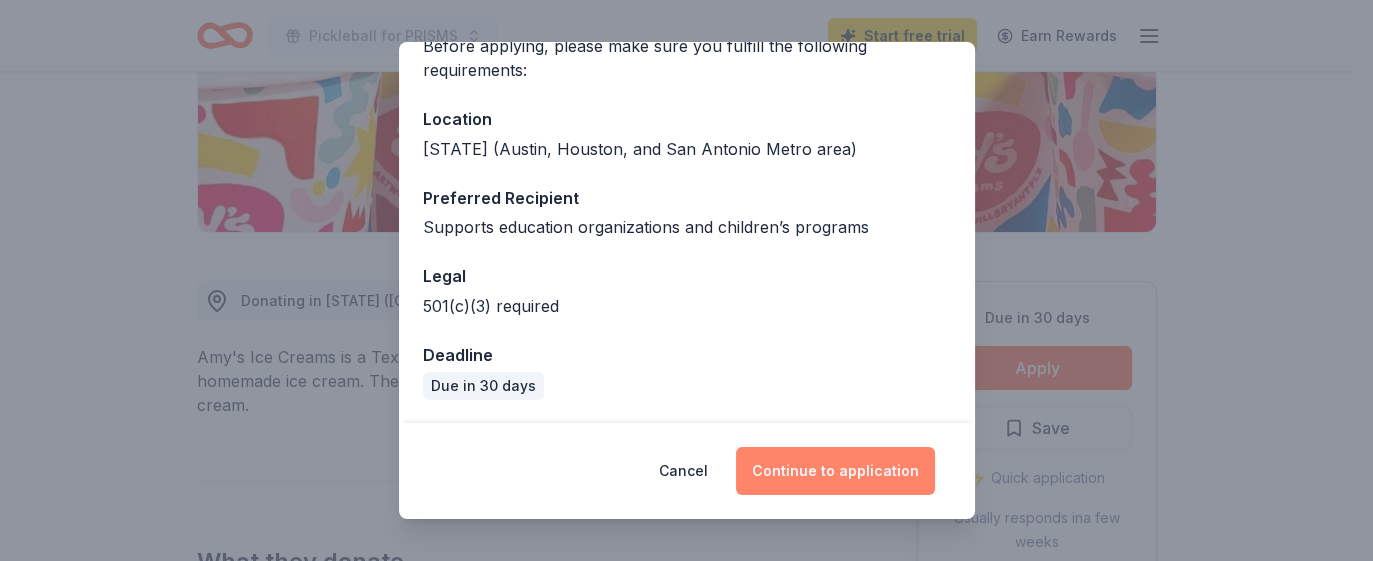 click on "Continue to application" at bounding box center [835, 471] 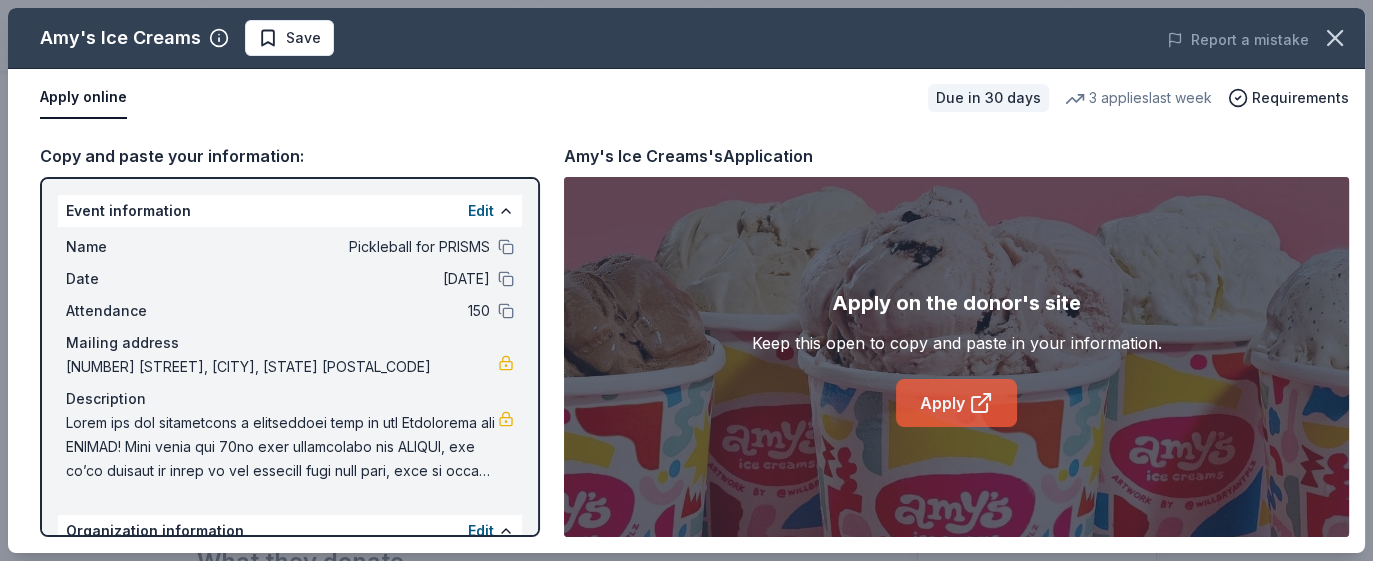click on "Apply" at bounding box center [956, 403] 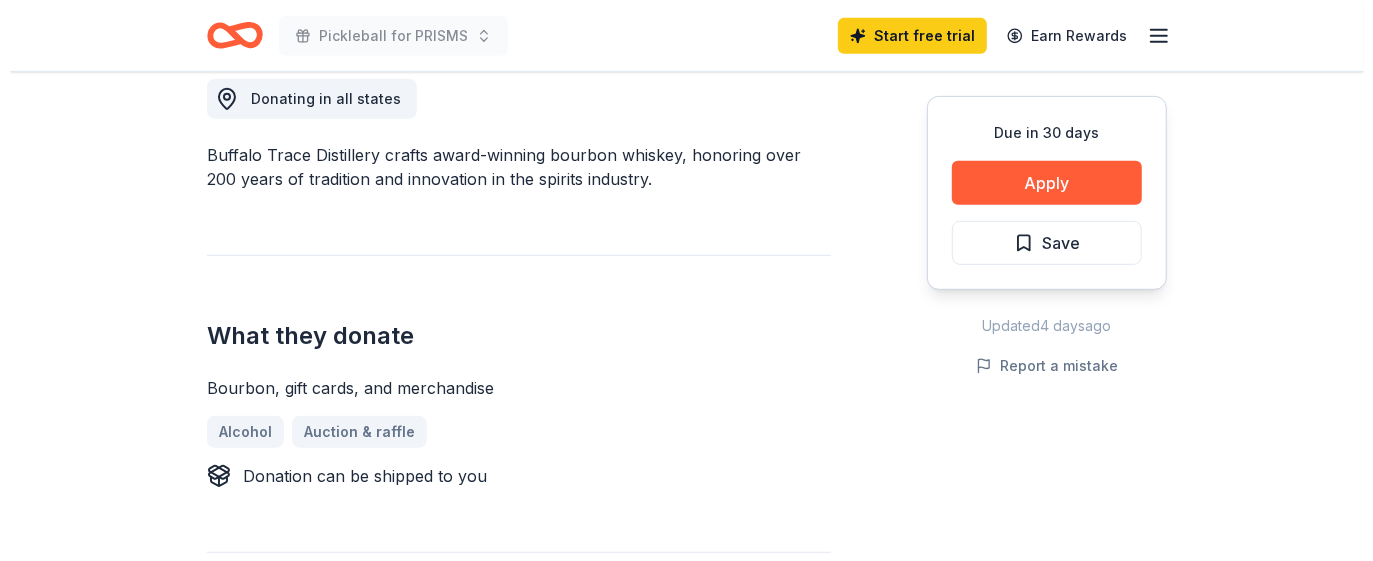 scroll, scrollTop: 625, scrollLeft: 0, axis: vertical 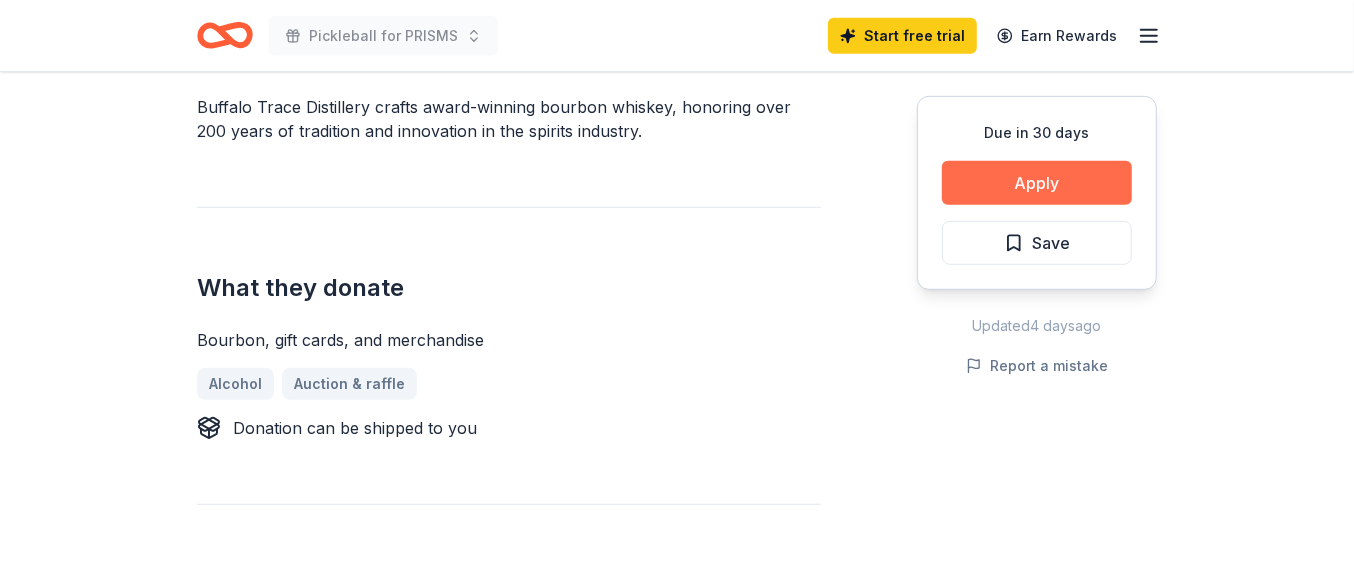 click on "Apply" at bounding box center (1037, 183) 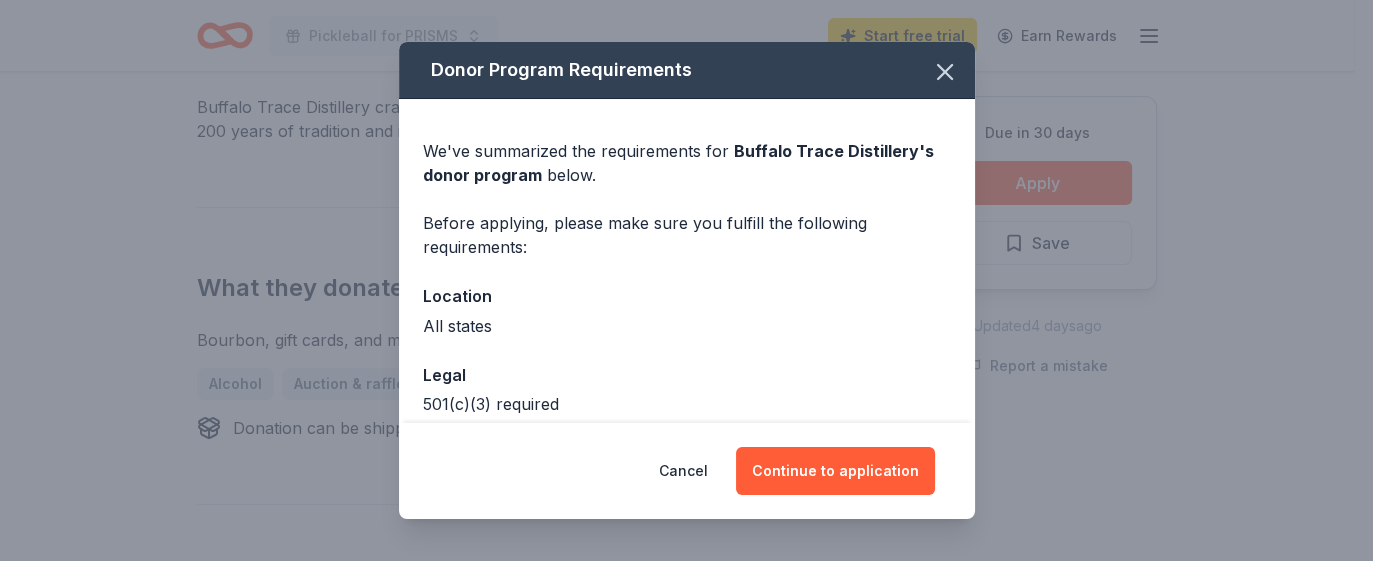 scroll, scrollTop: 99, scrollLeft: 0, axis: vertical 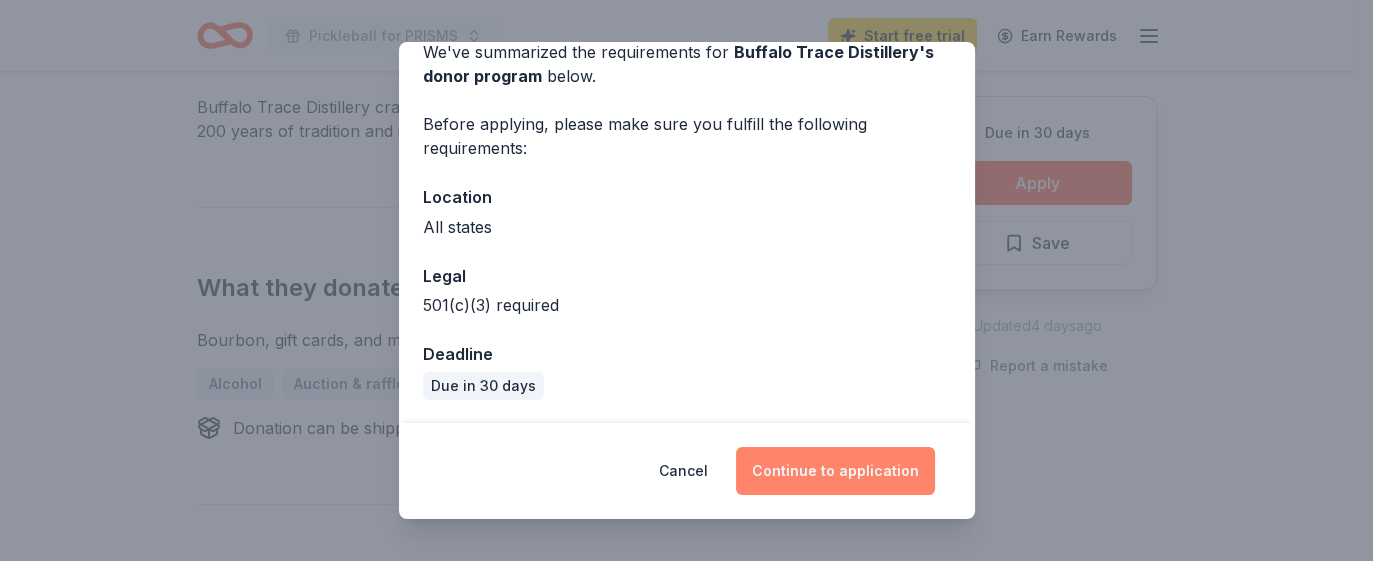 click on "Continue to application" at bounding box center [835, 471] 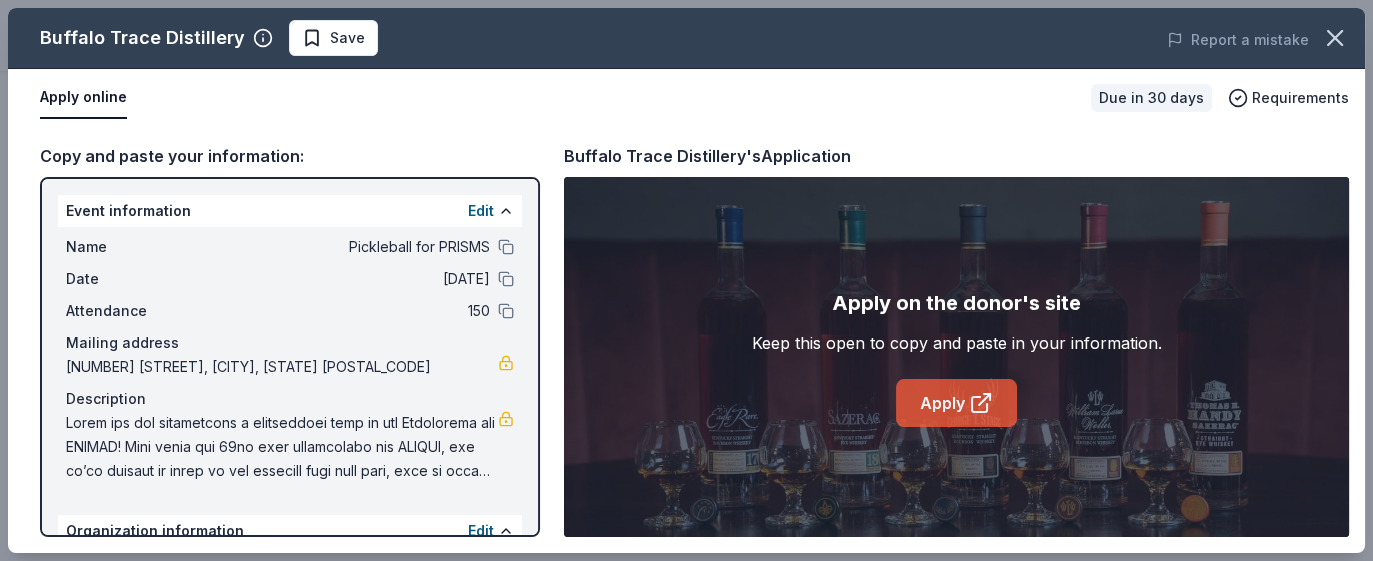click on "Apply" at bounding box center [956, 403] 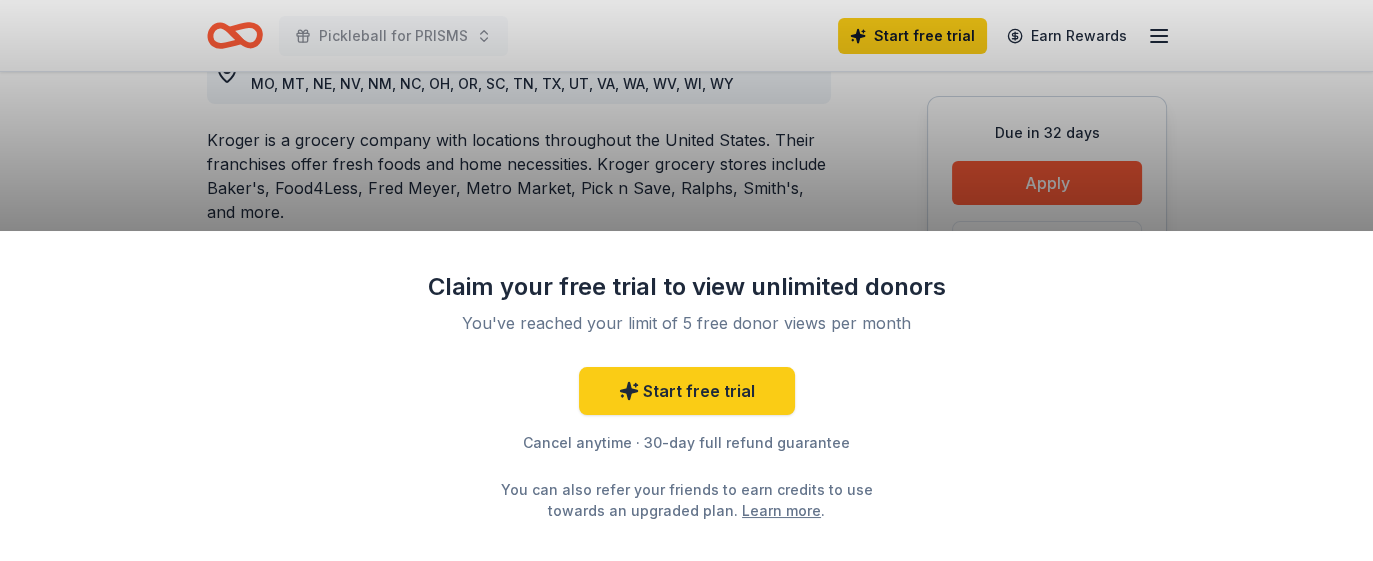 scroll, scrollTop: 625, scrollLeft: 0, axis: vertical 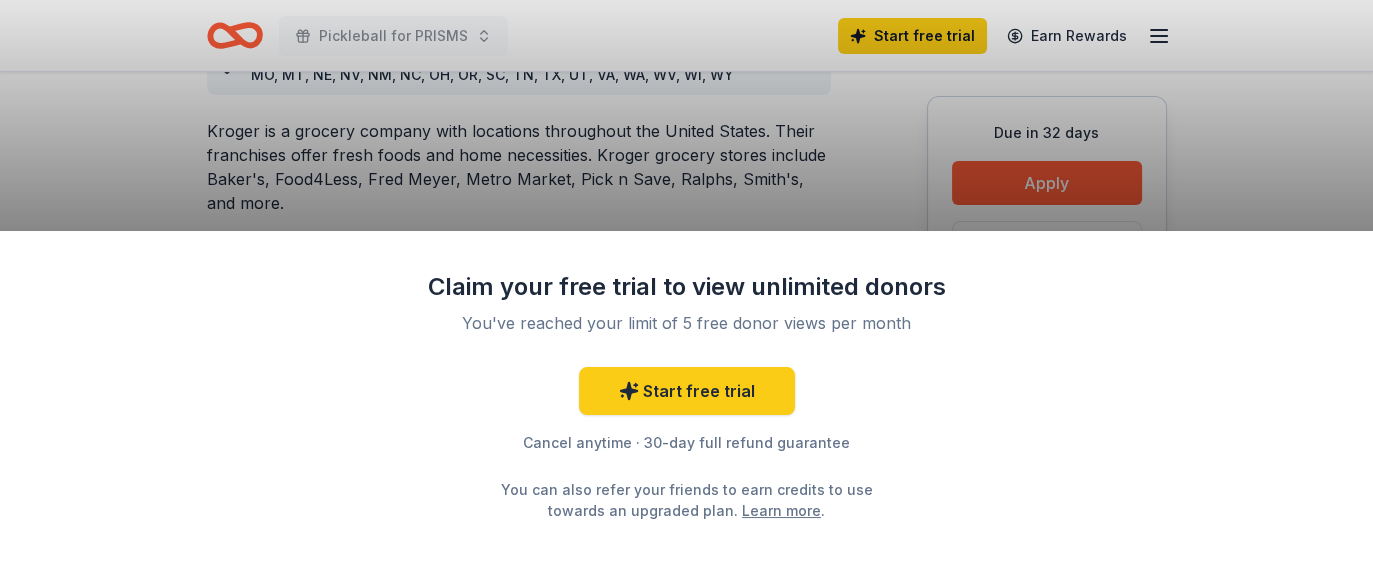 click on "Claim your free trial to view unlimited donors You've reached your limit of 5 free donor views per month Start free  trial Cancel anytime · 30-day full refund guarantee You can also refer your friends to earn credits to use towards an upgraded plan.   Learn more ." at bounding box center (686, 280) 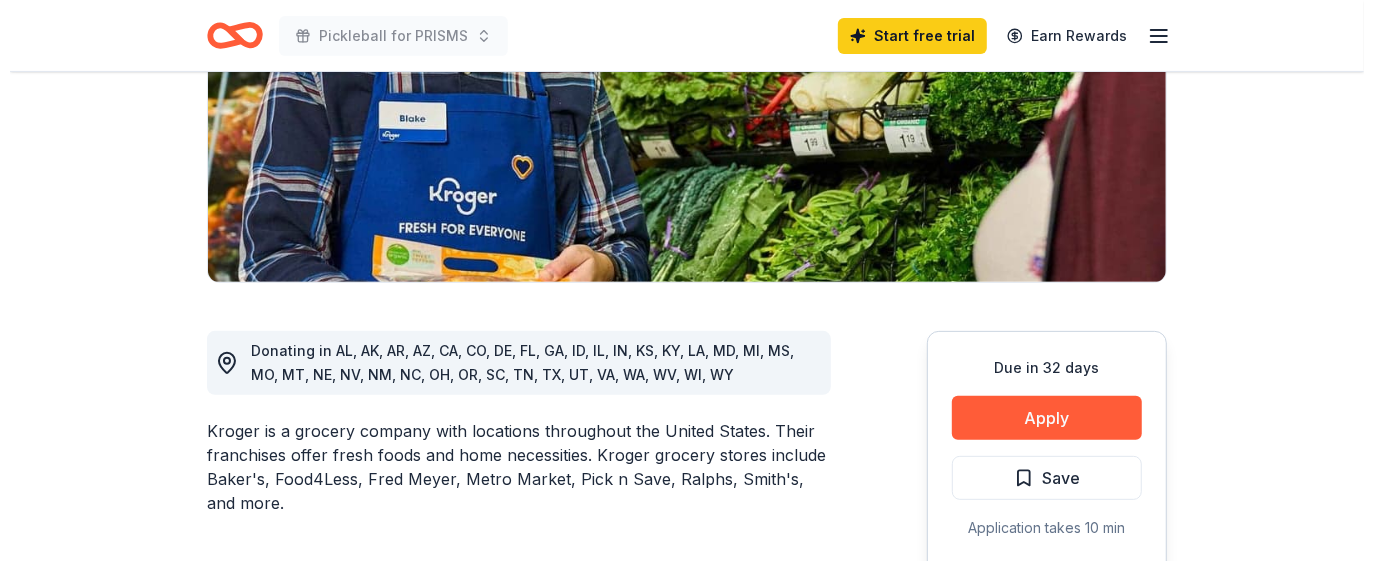 scroll, scrollTop: 375, scrollLeft: 0, axis: vertical 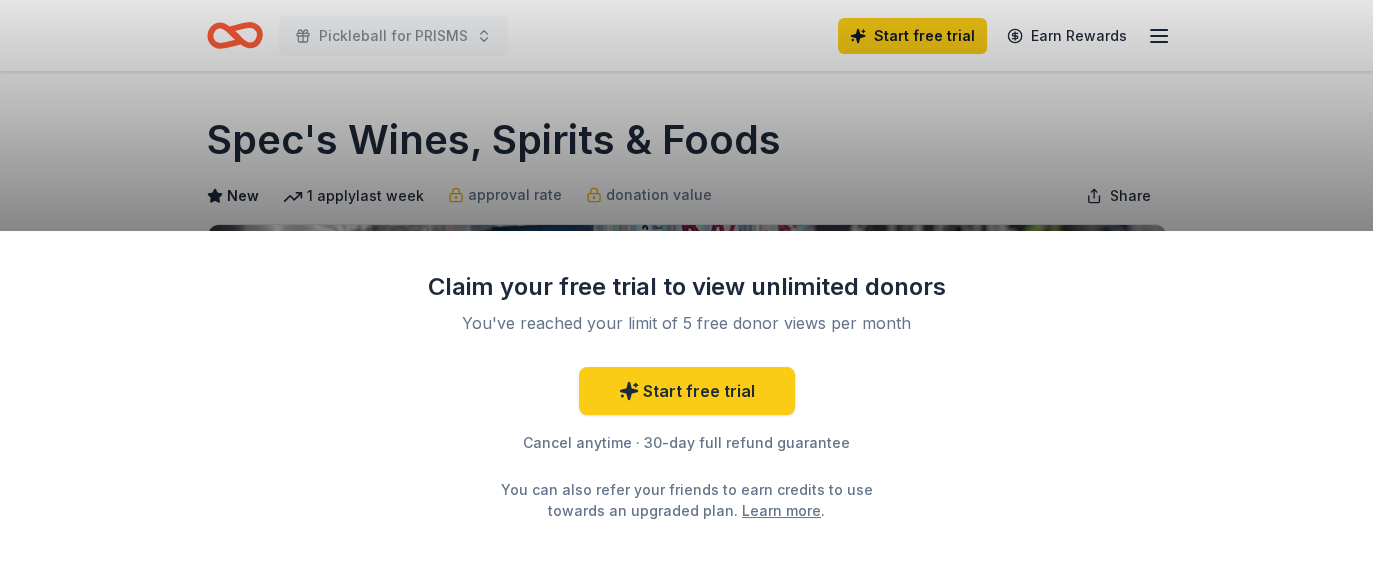 drag, startPoint x: 767, startPoint y: 138, endPoint x: 151, endPoint y: 125, distance: 616.13715 